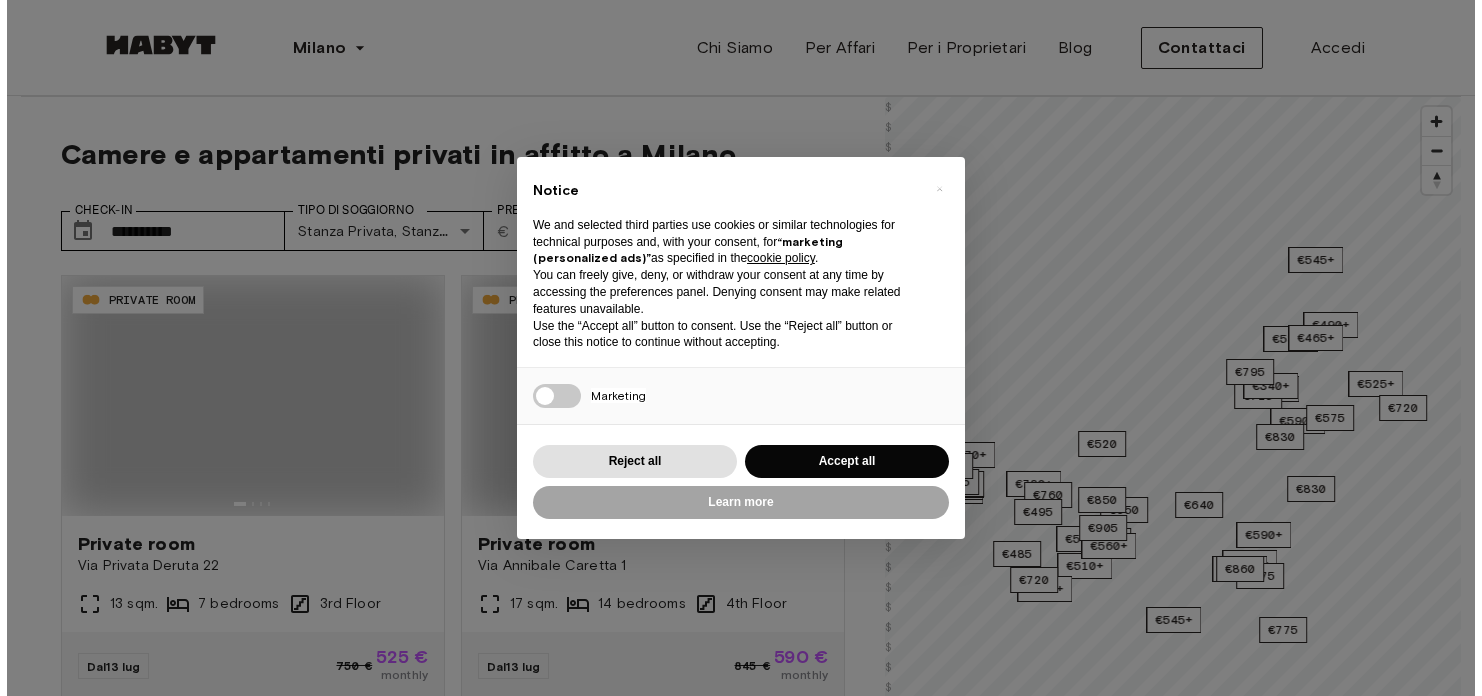 scroll, scrollTop: 0, scrollLeft: 0, axis: both 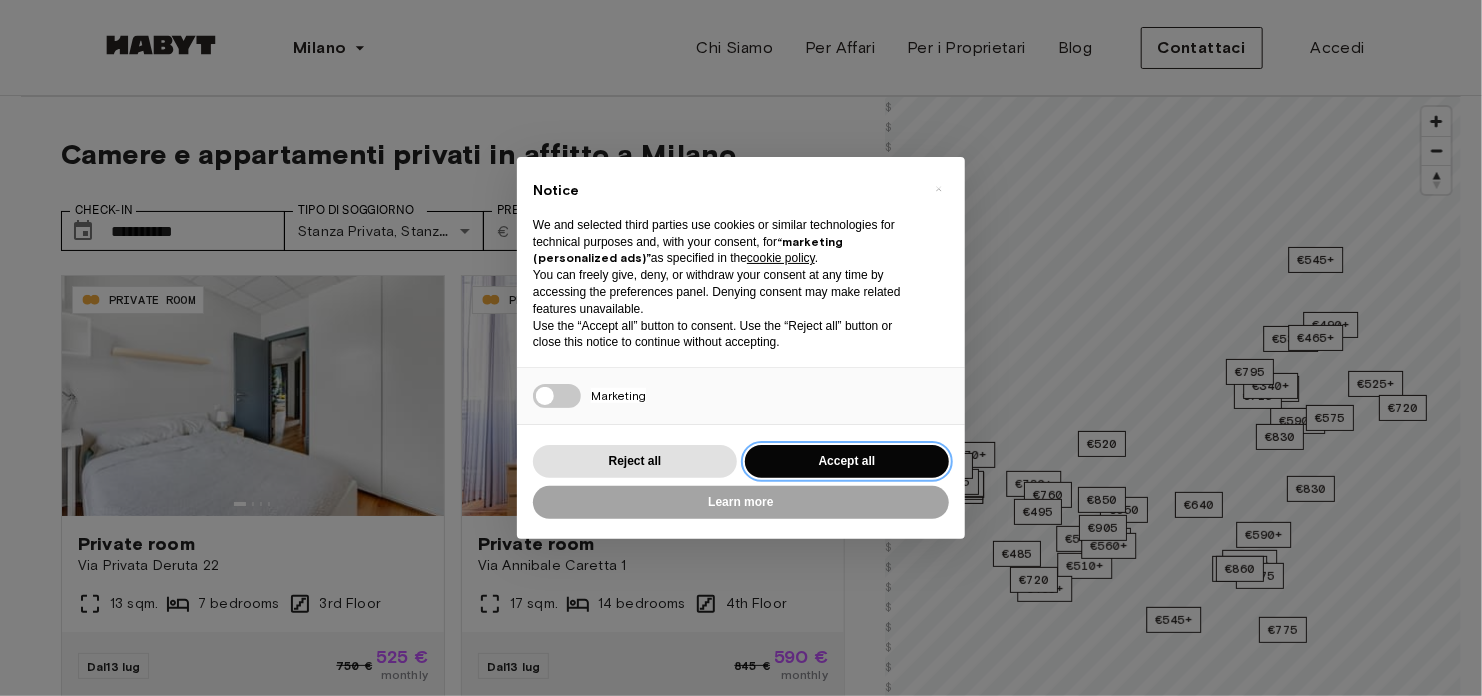click on "Accept all" at bounding box center (847, 461) 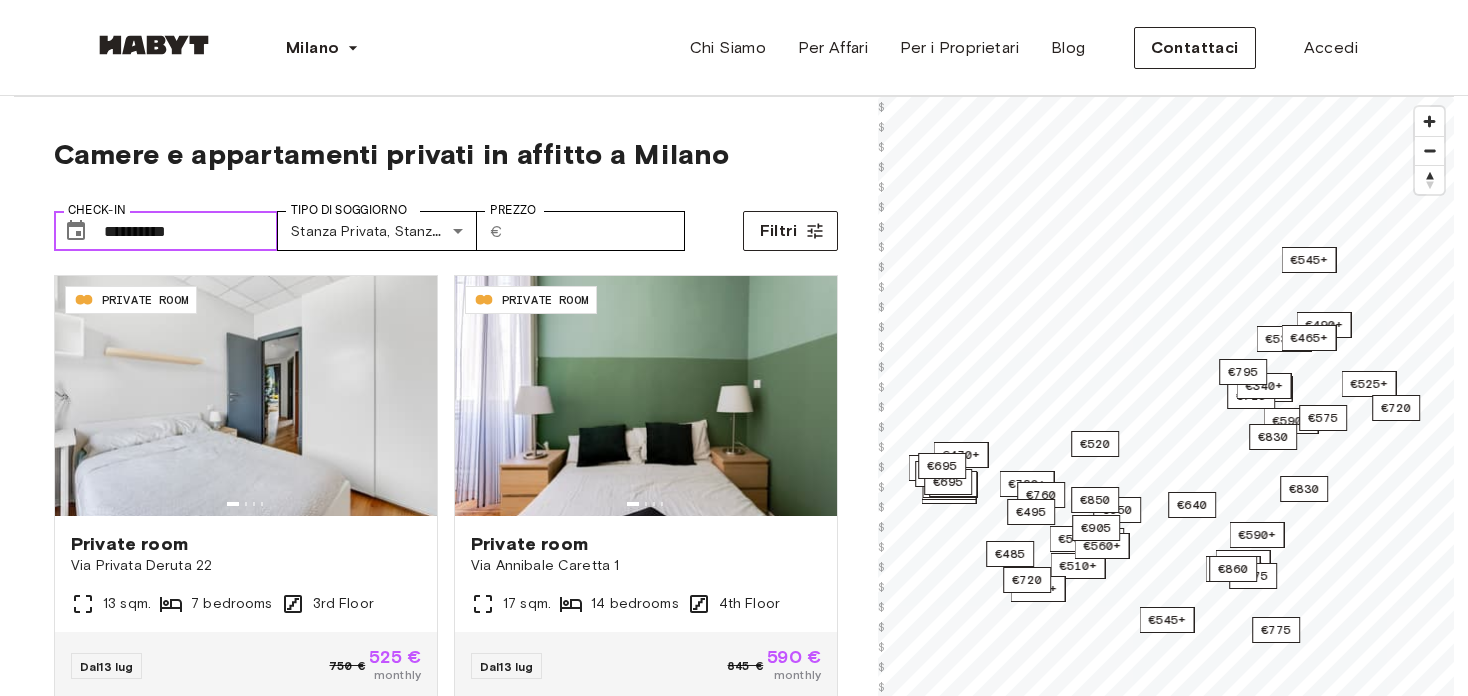 click on "**********" at bounding box center [191, 231] 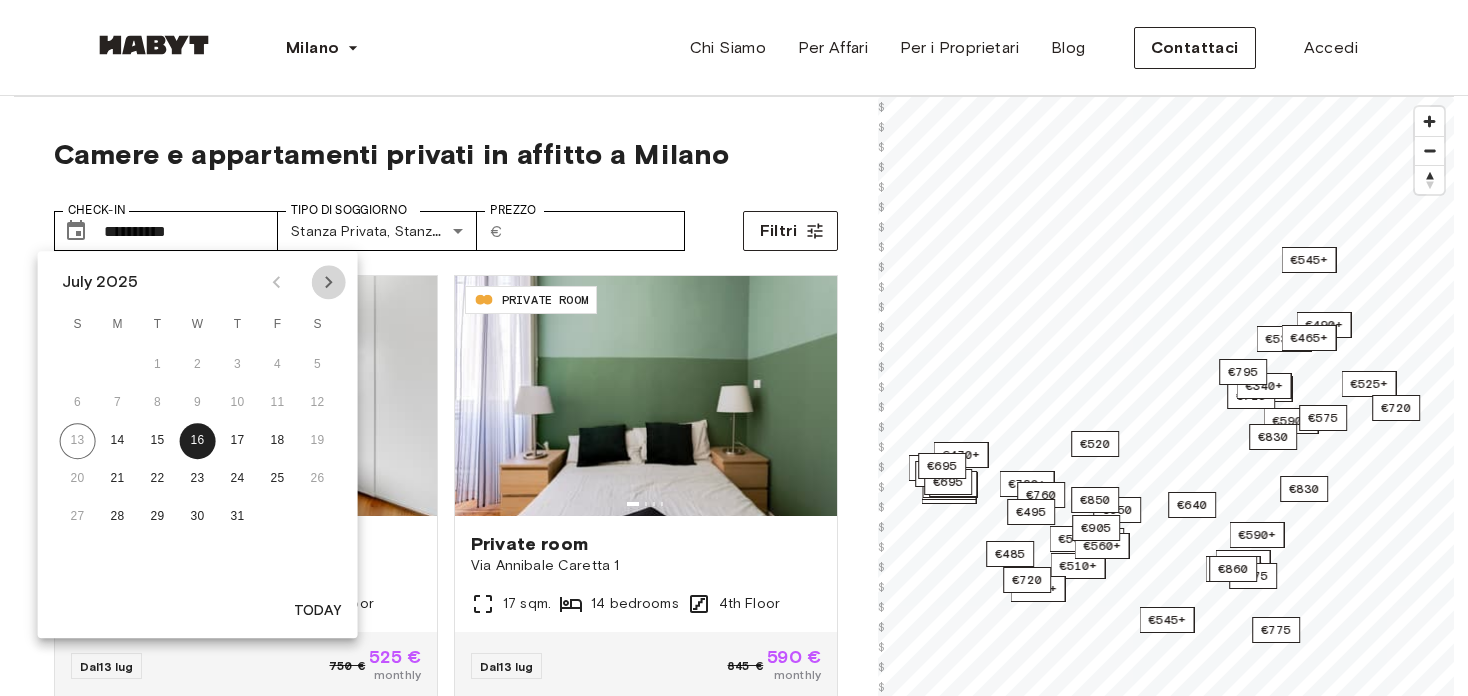 click 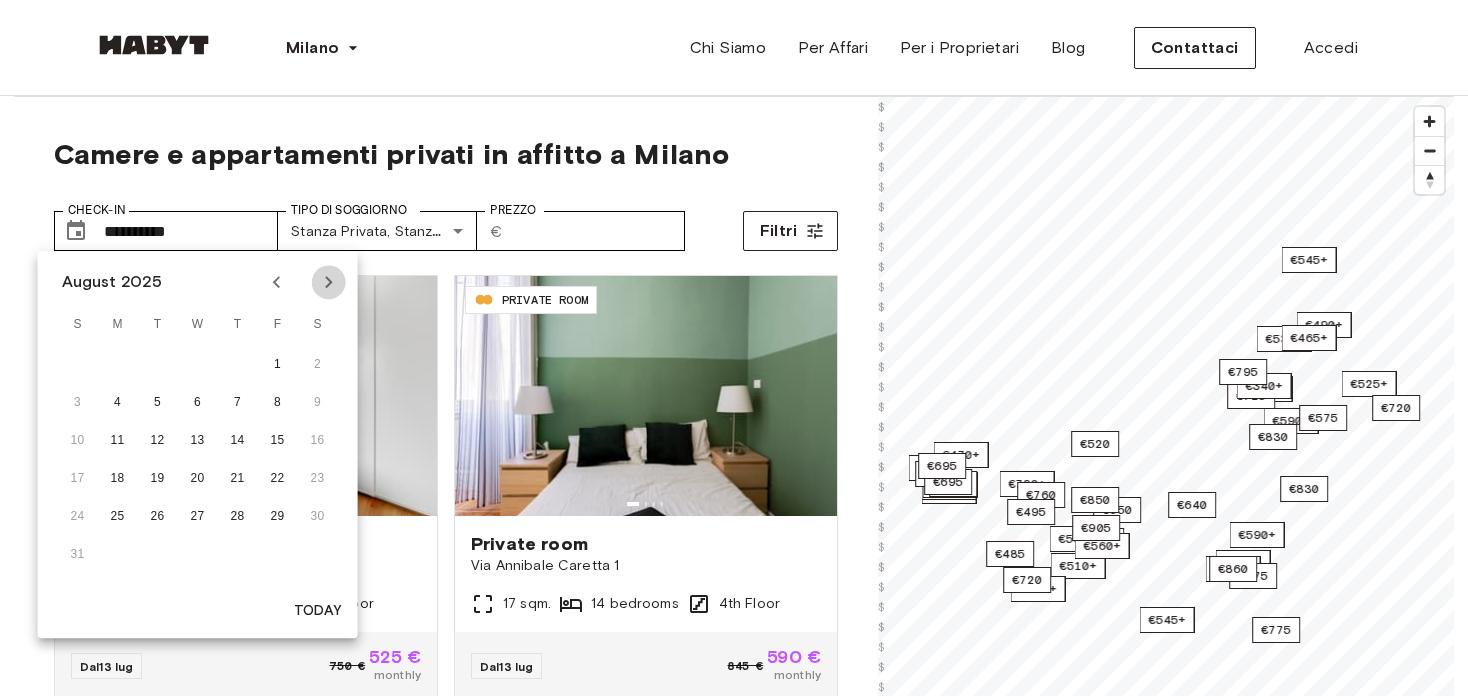 click 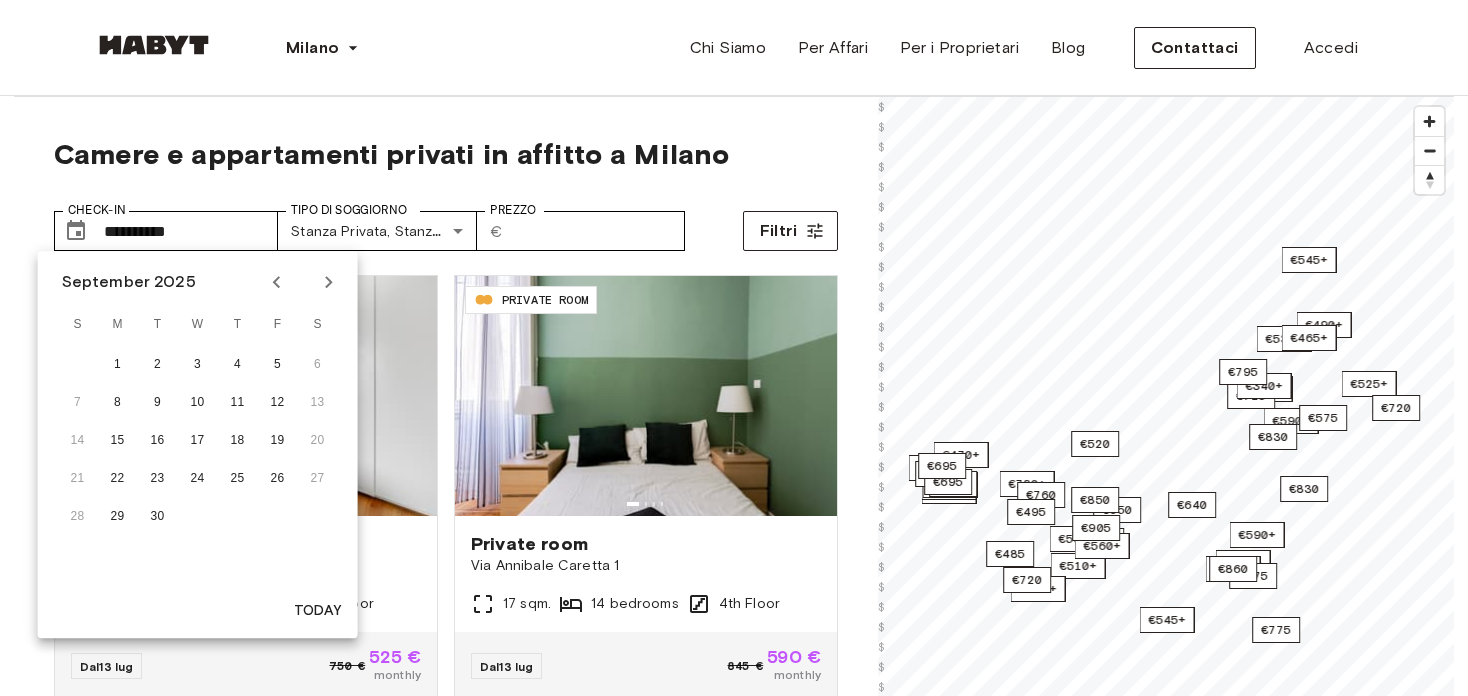click on "7 8 9 10 11 12 13" at bounding box center [198, 403] 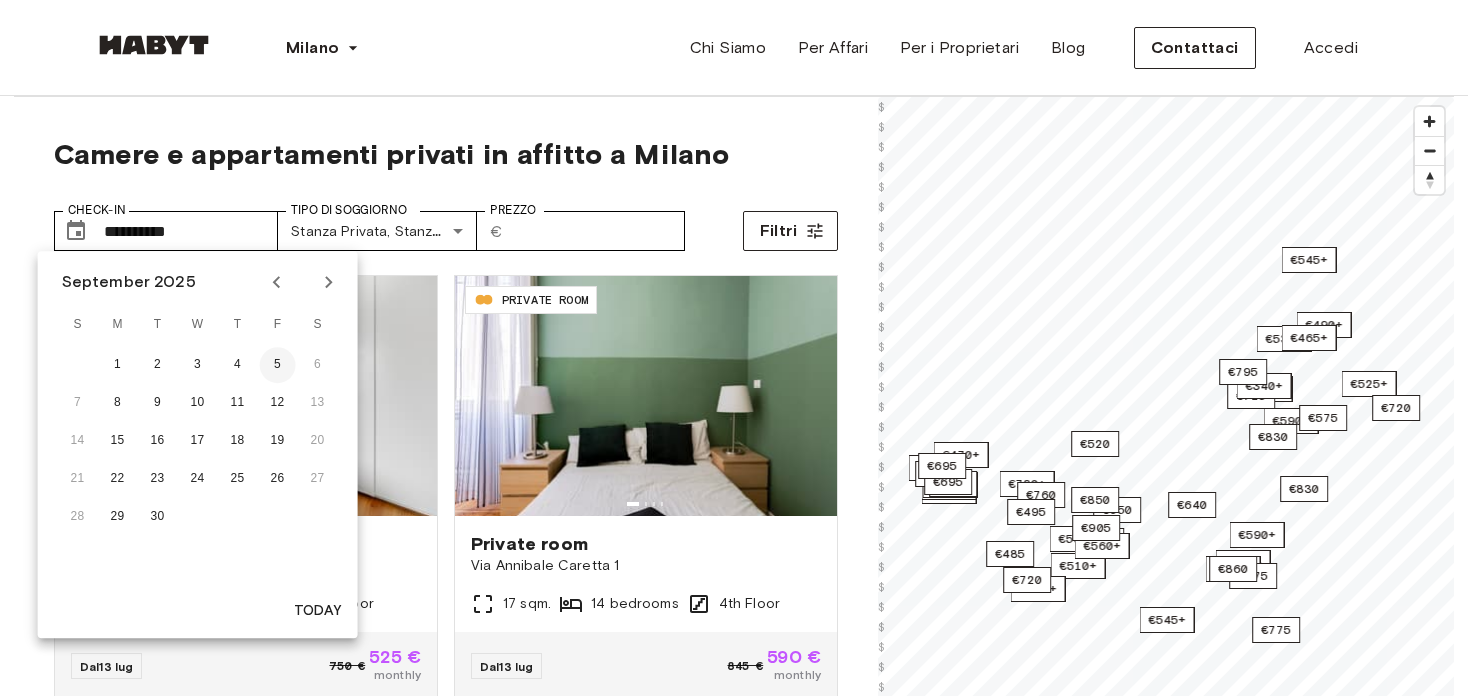 click on "5" at bounding box center [278, 365] 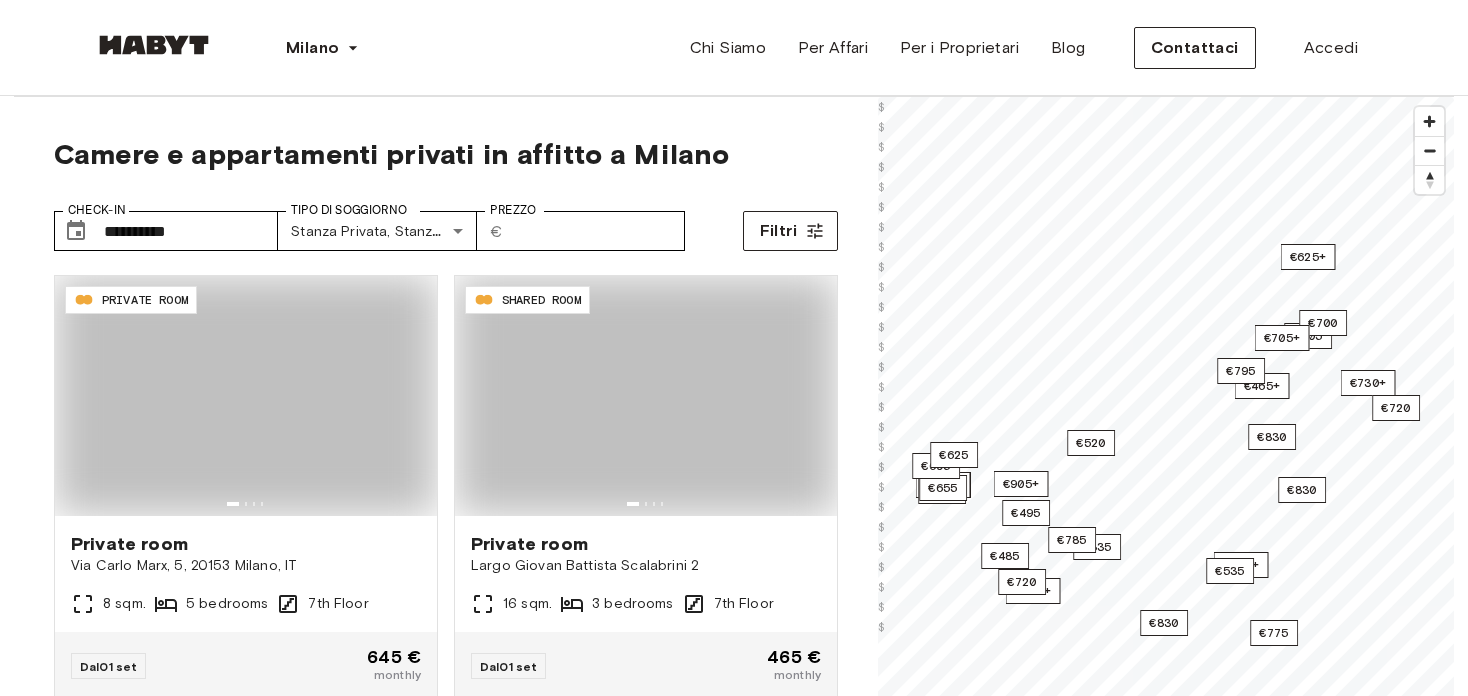type on "**********" 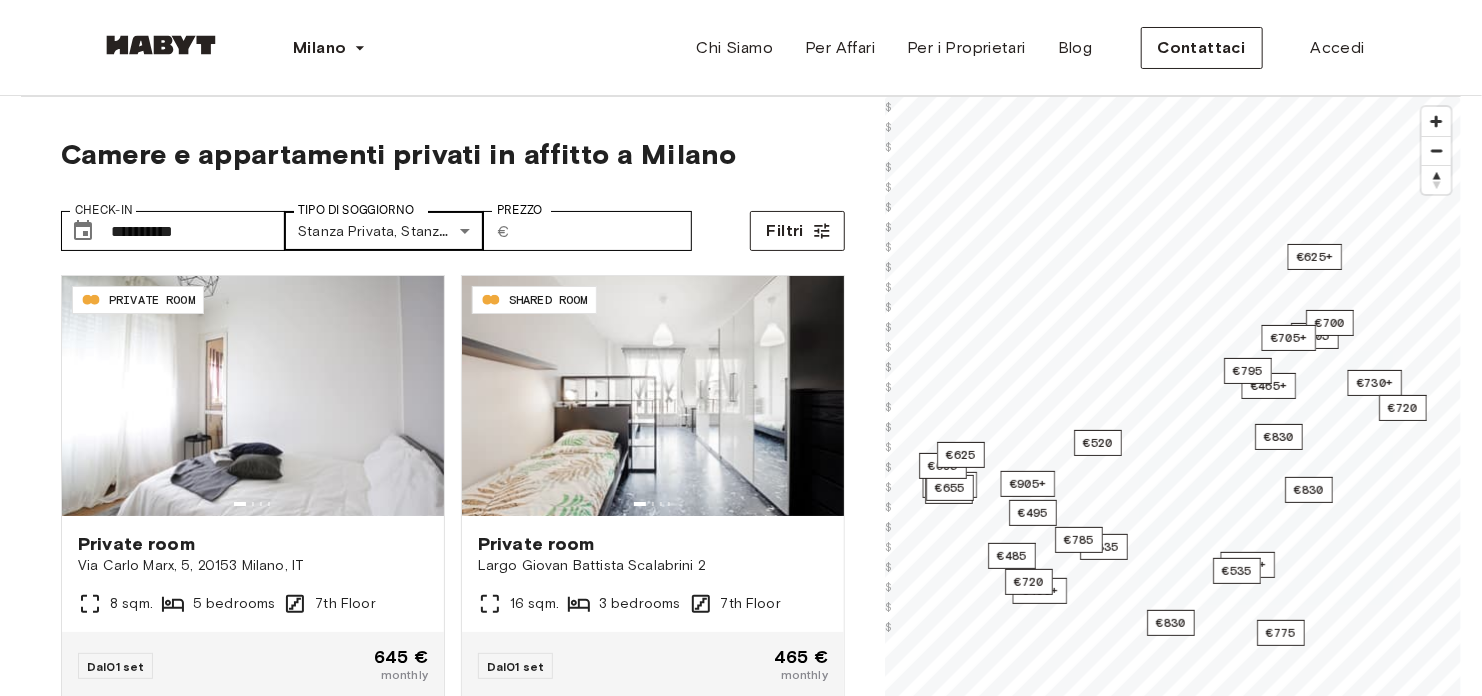 click on "**********" at bounding box center (741, 2373) 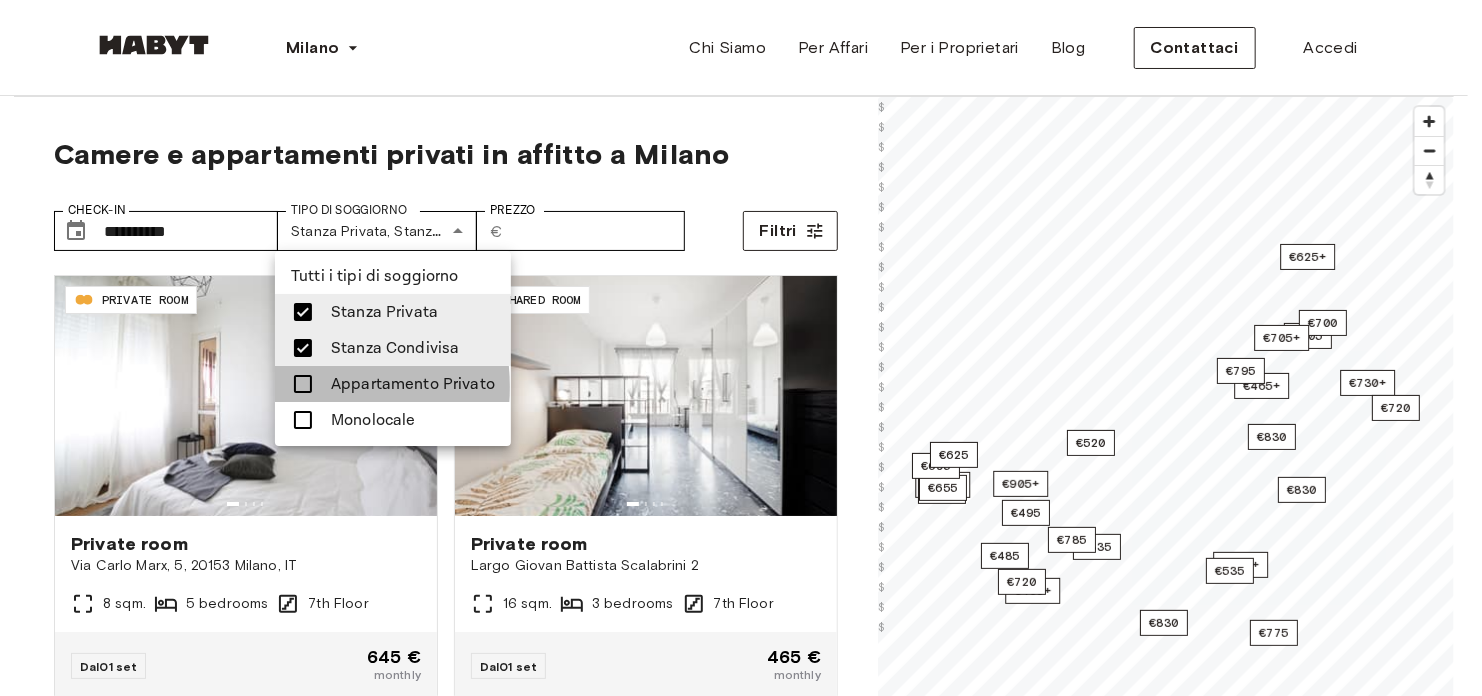 click at bounding box center (303, 384) 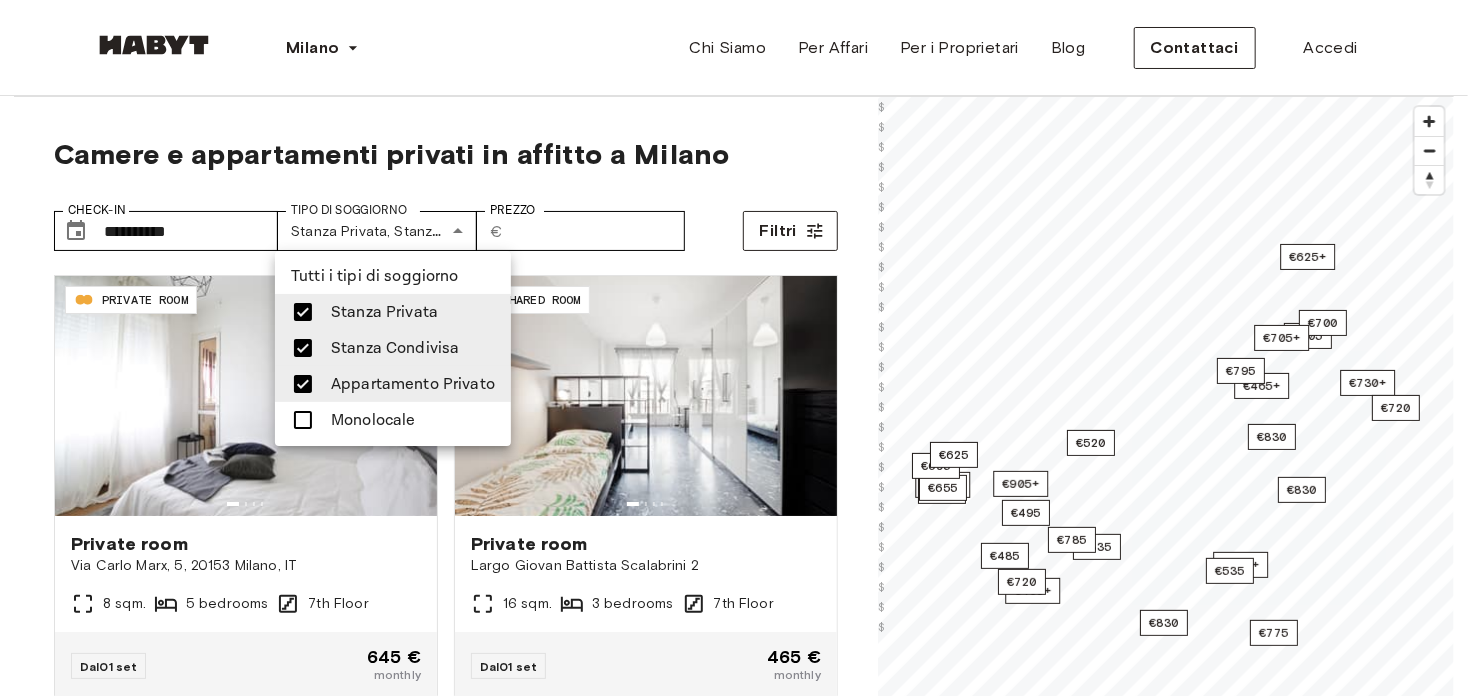 click at bounding box center [303, 420] 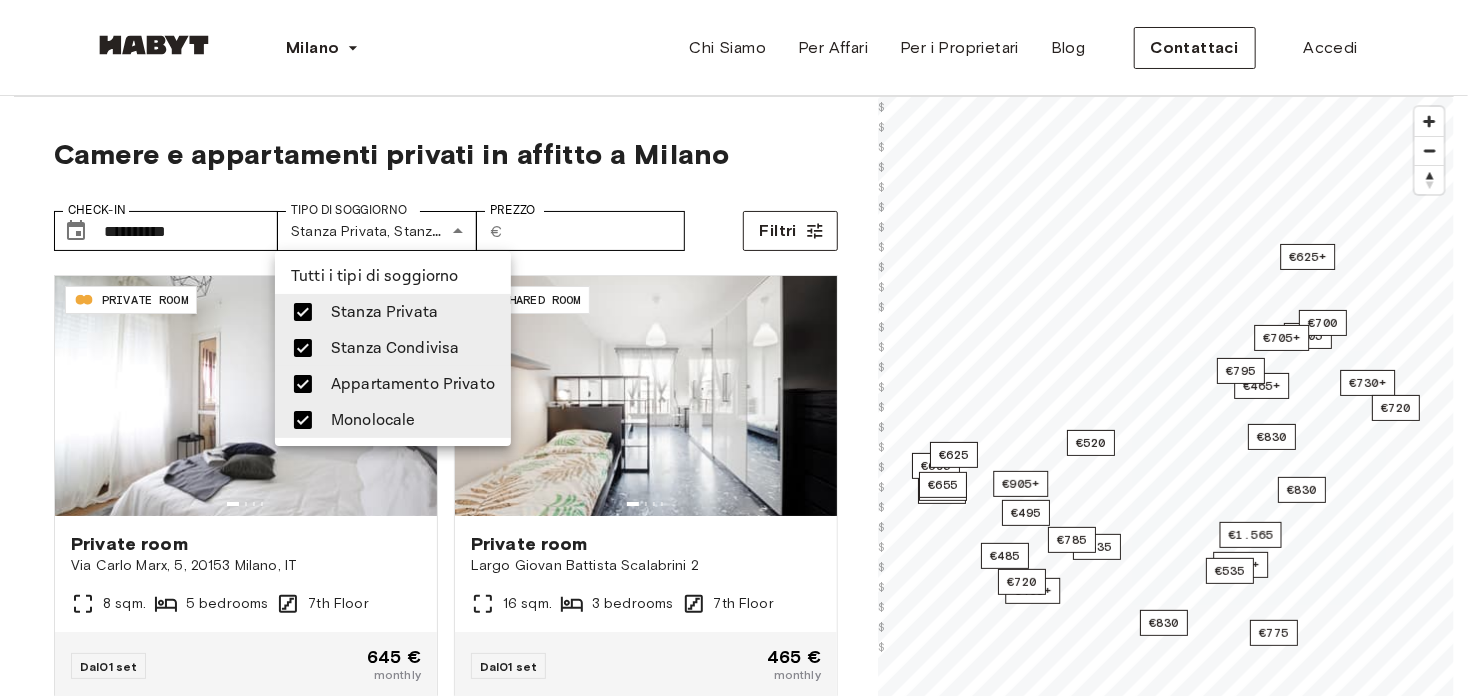 click at bounding box center [741, 348] 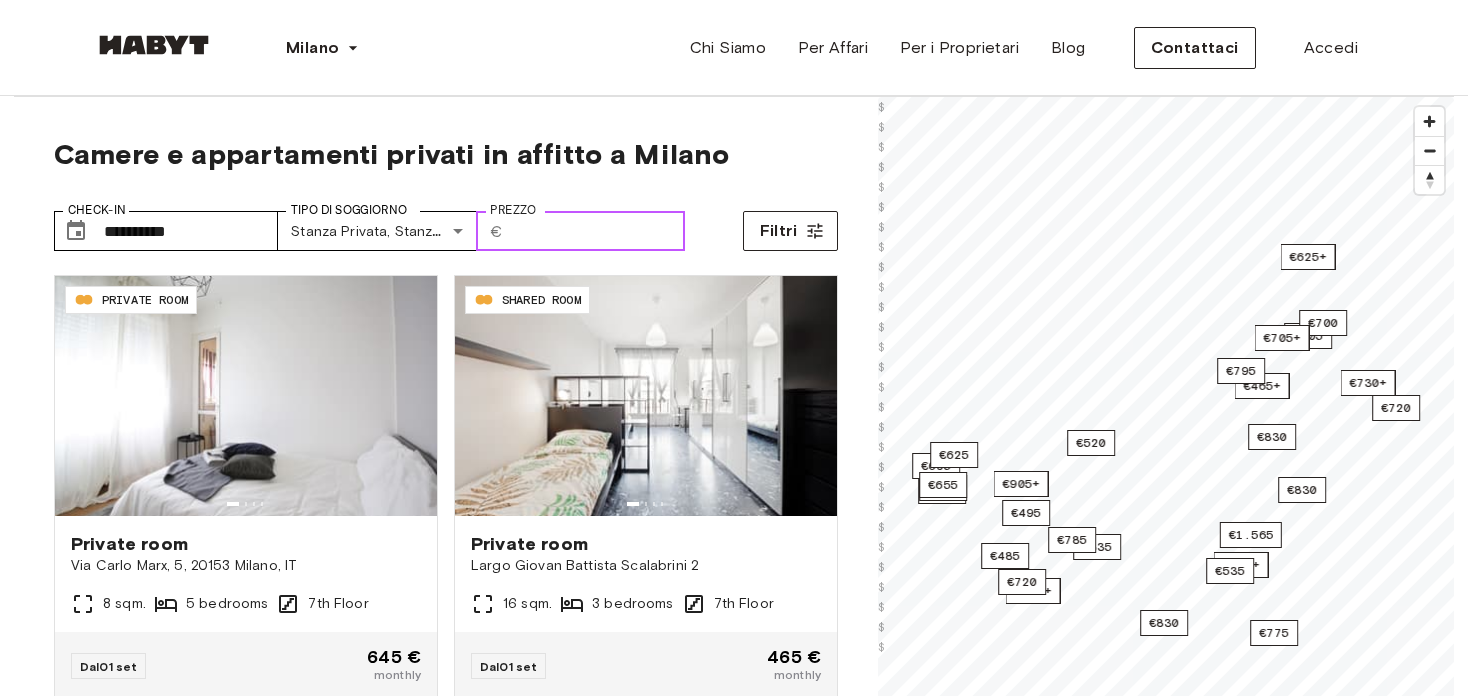 click on "Prezzo" at bounding box center (598, 231) 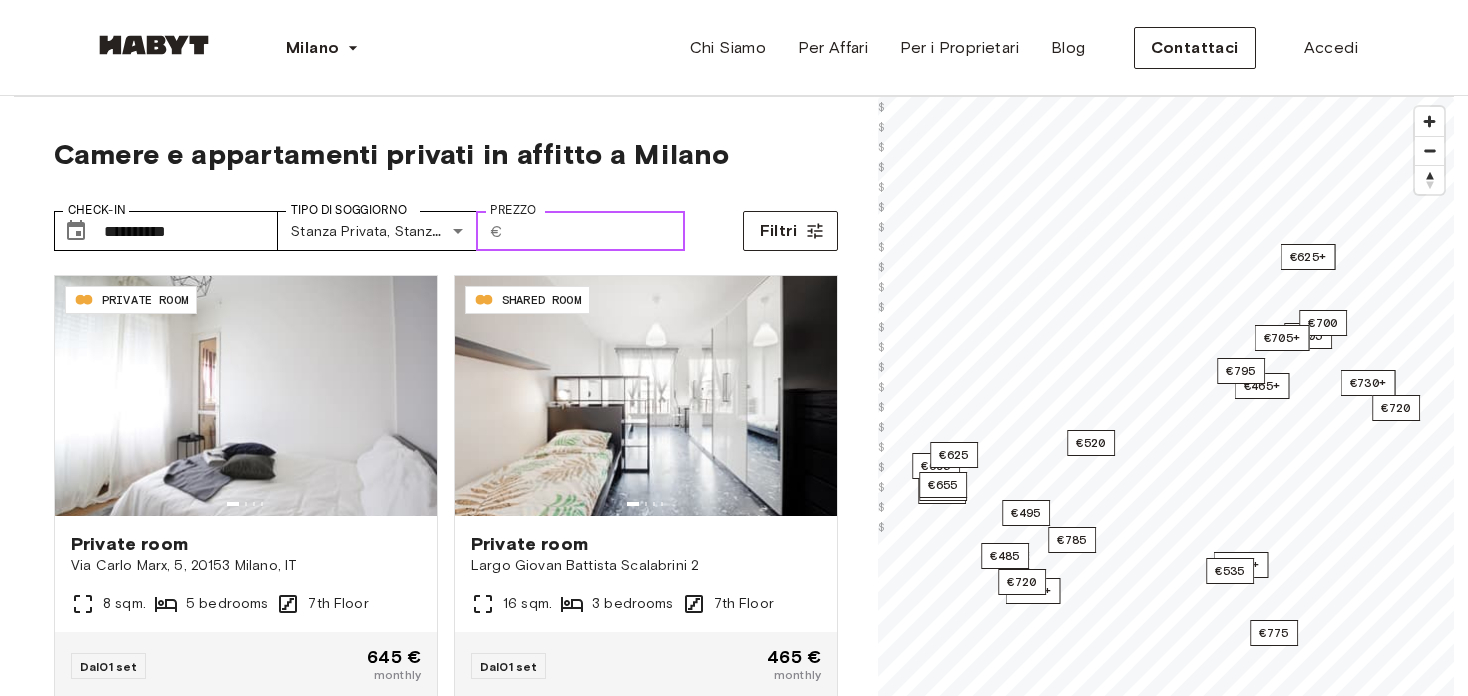 type on "***" 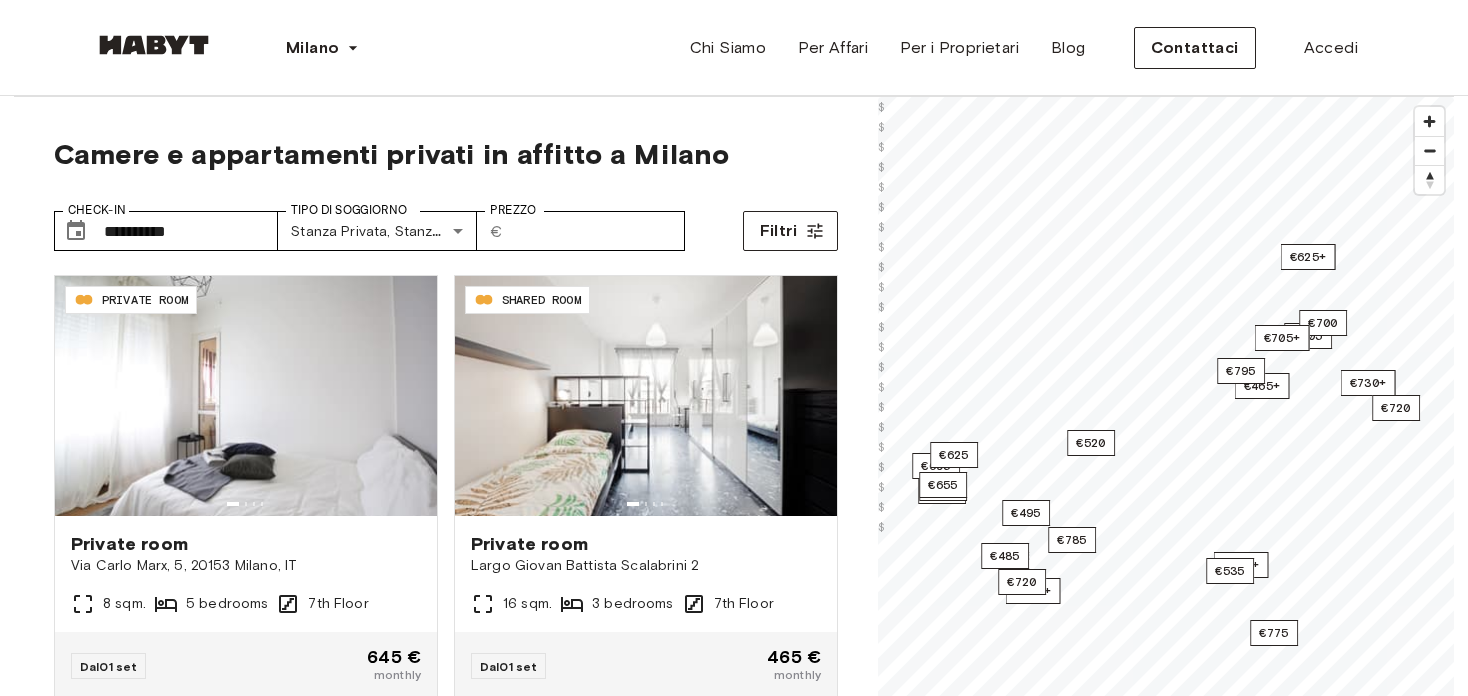 click on "Camere e appartamenti privati in affitto a Milano" at bounding box center (446, 154) 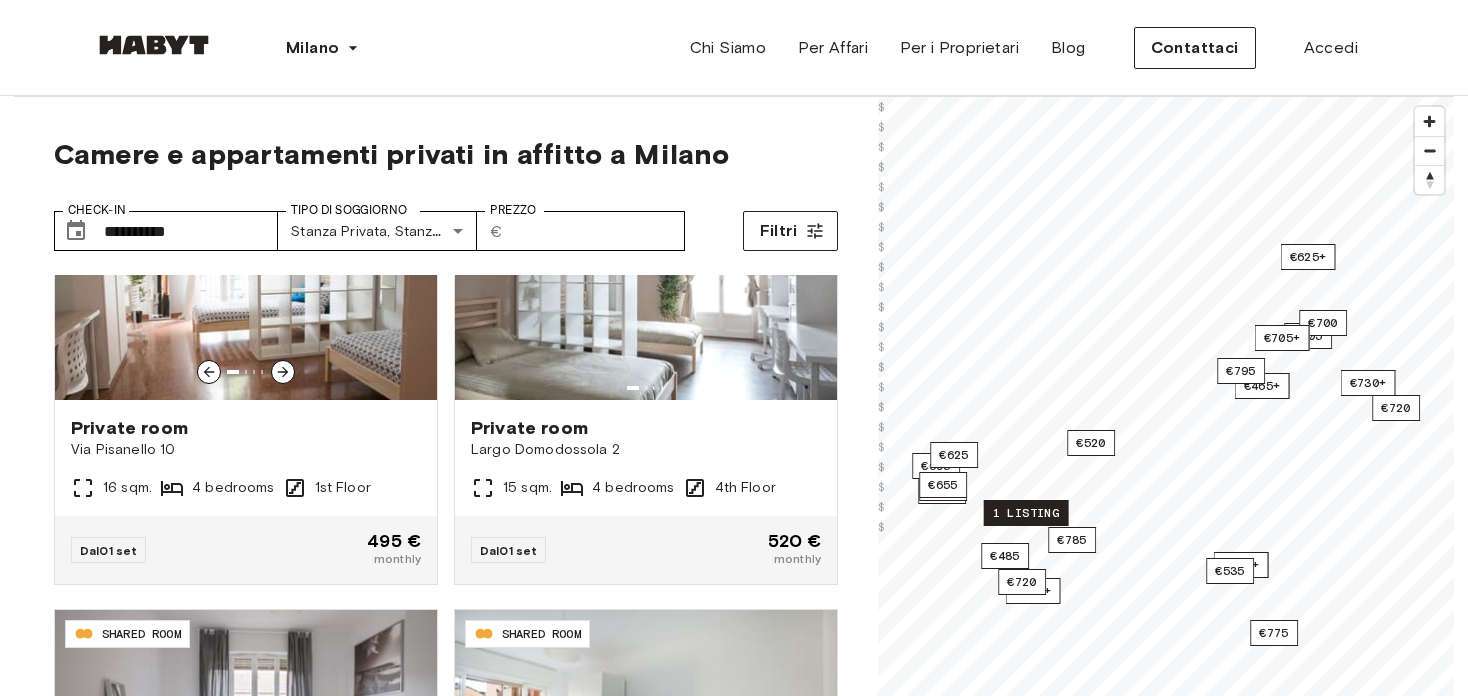 scroll, scrollTop: 1918, scrollLeft: 0, axis: vertical 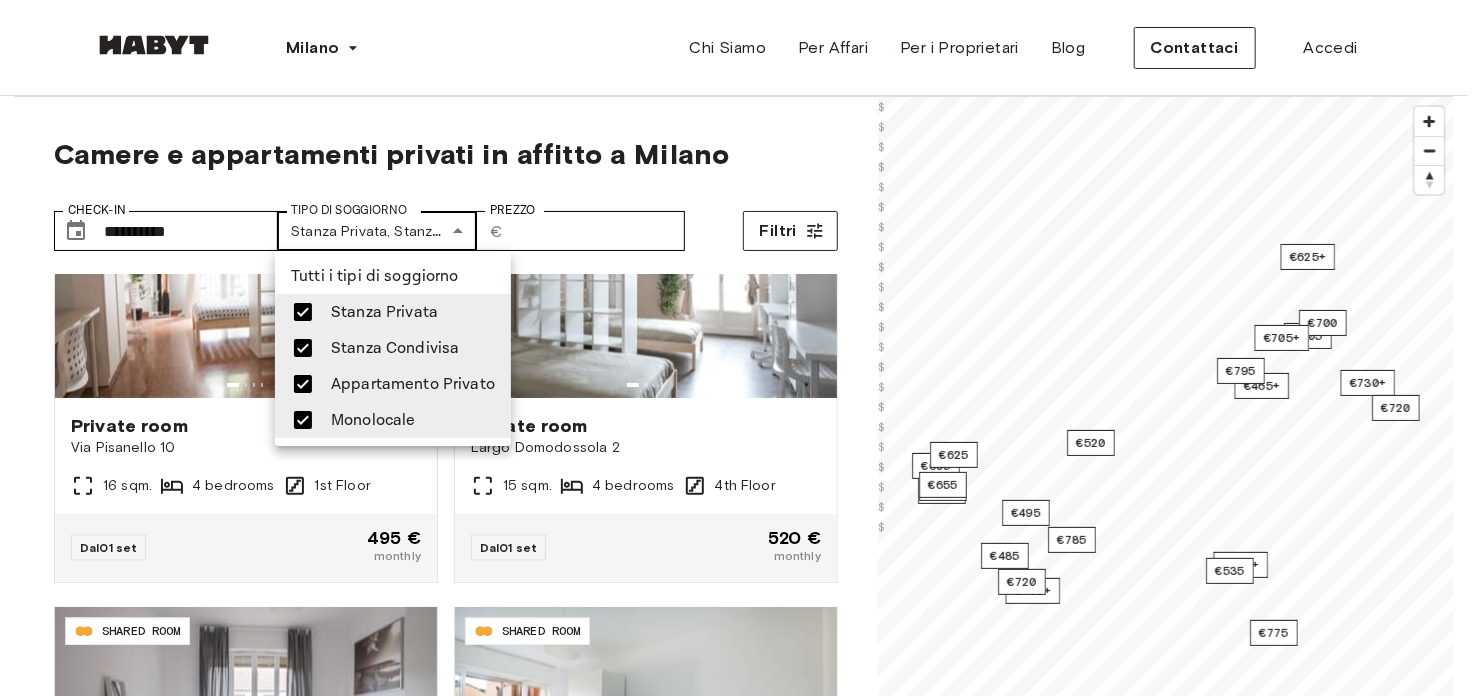 click on "**********" at bounding box center (741, 2373) 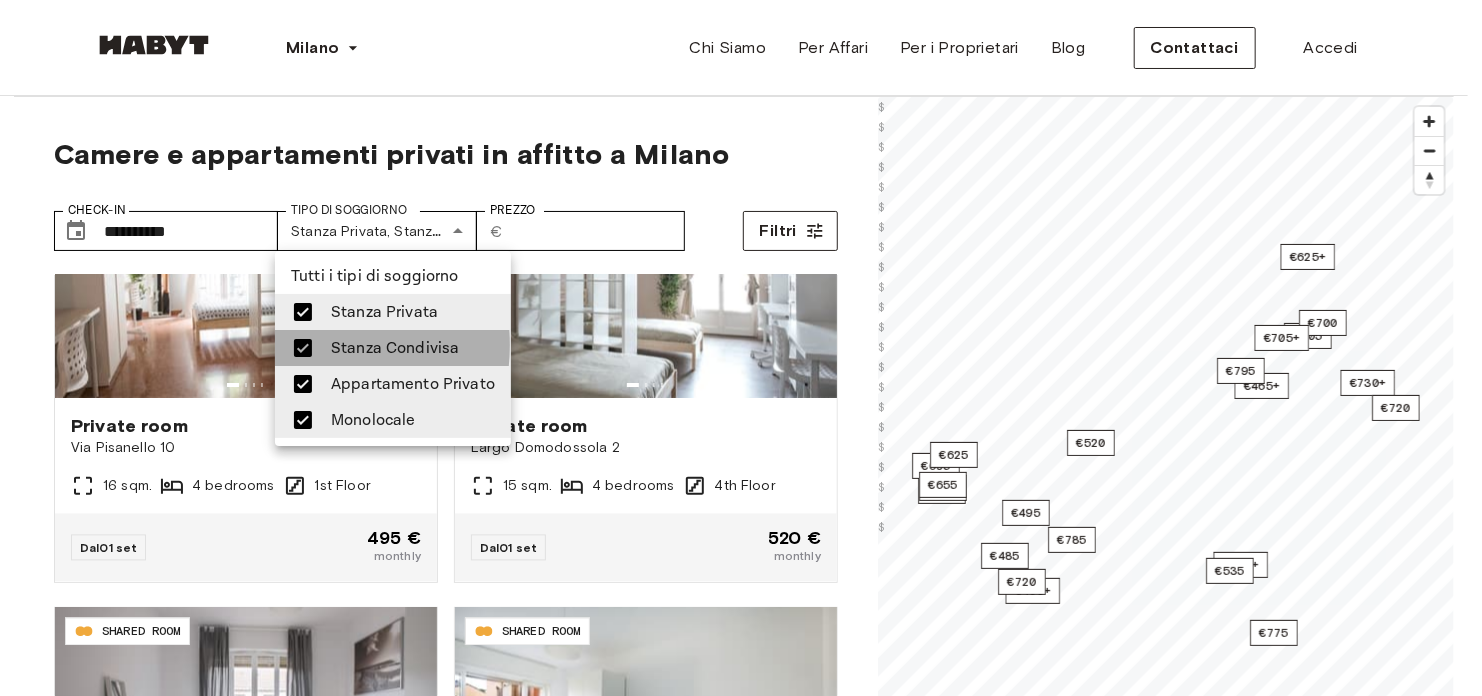 click at bounding box center (303, 348) 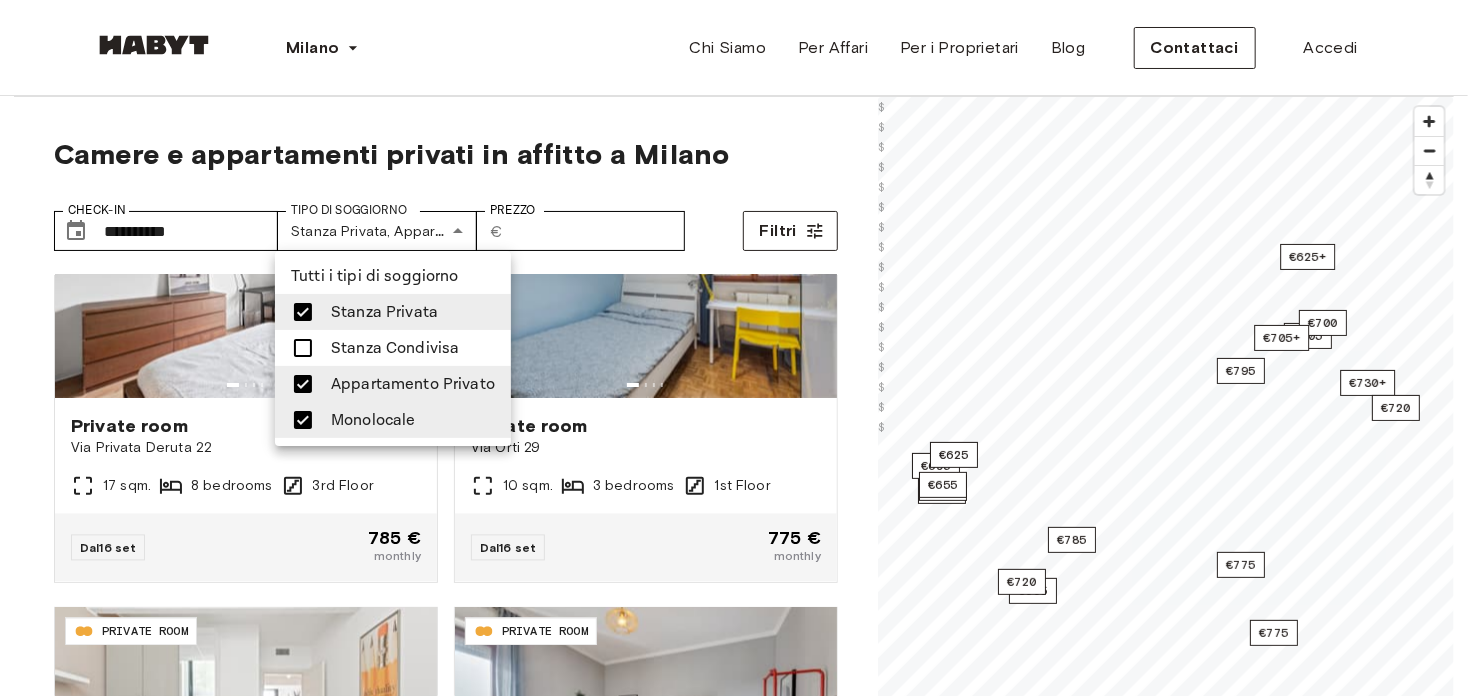 click at bounding box center [741, 348] 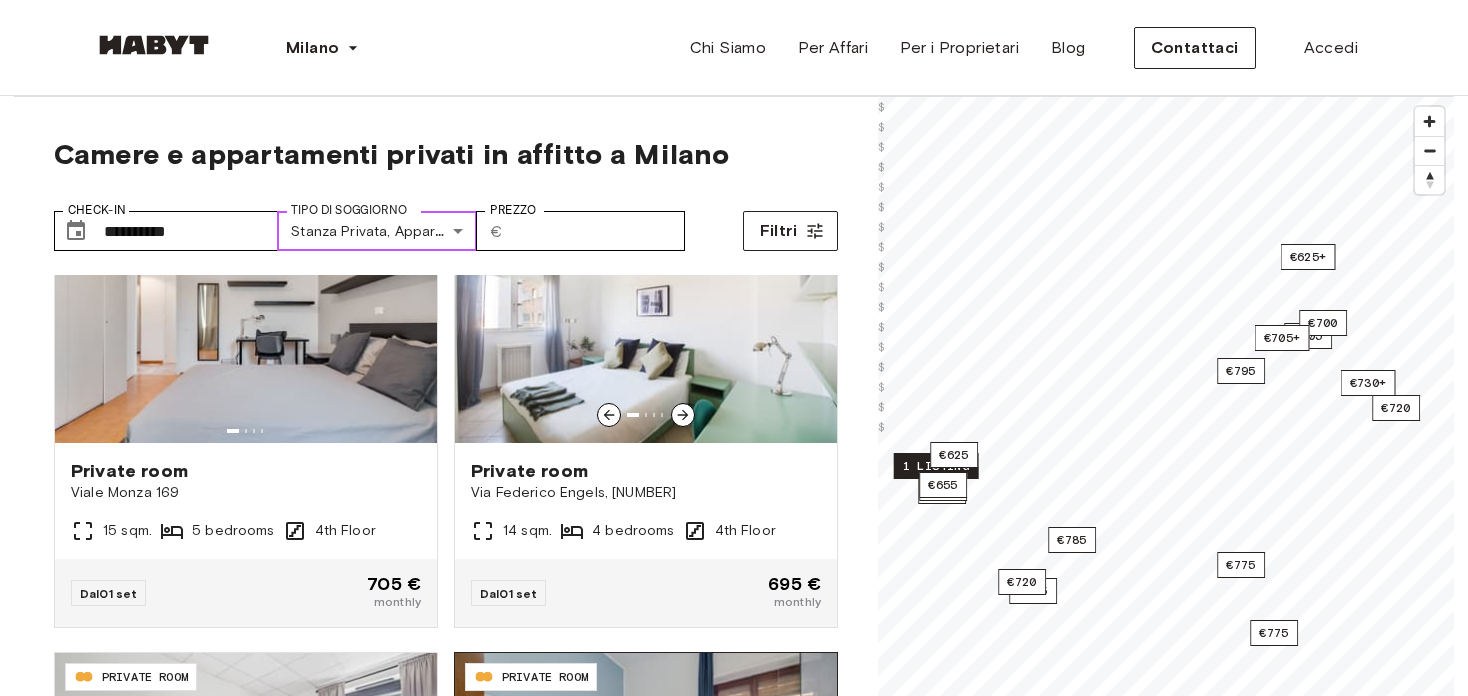 scroll, scrollTop: 1424, scrollLeft: 0, axis: vertical 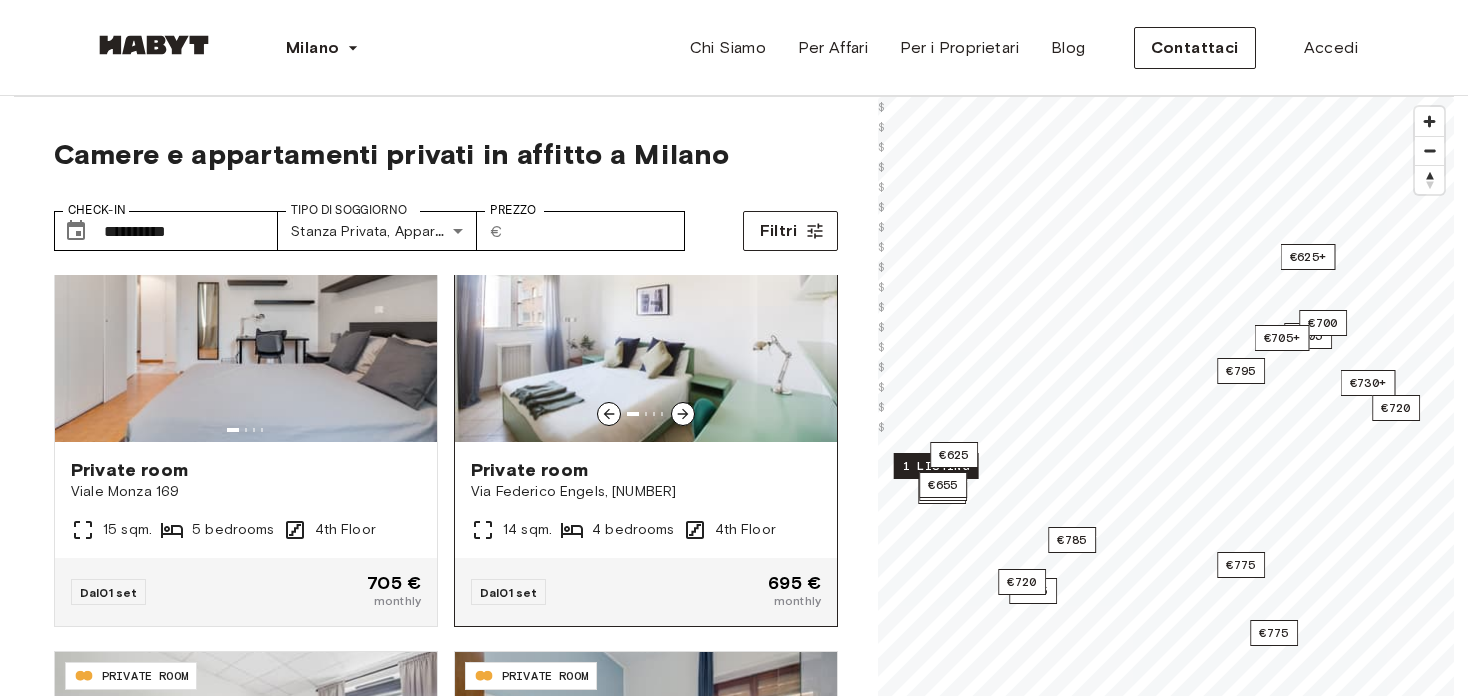 click 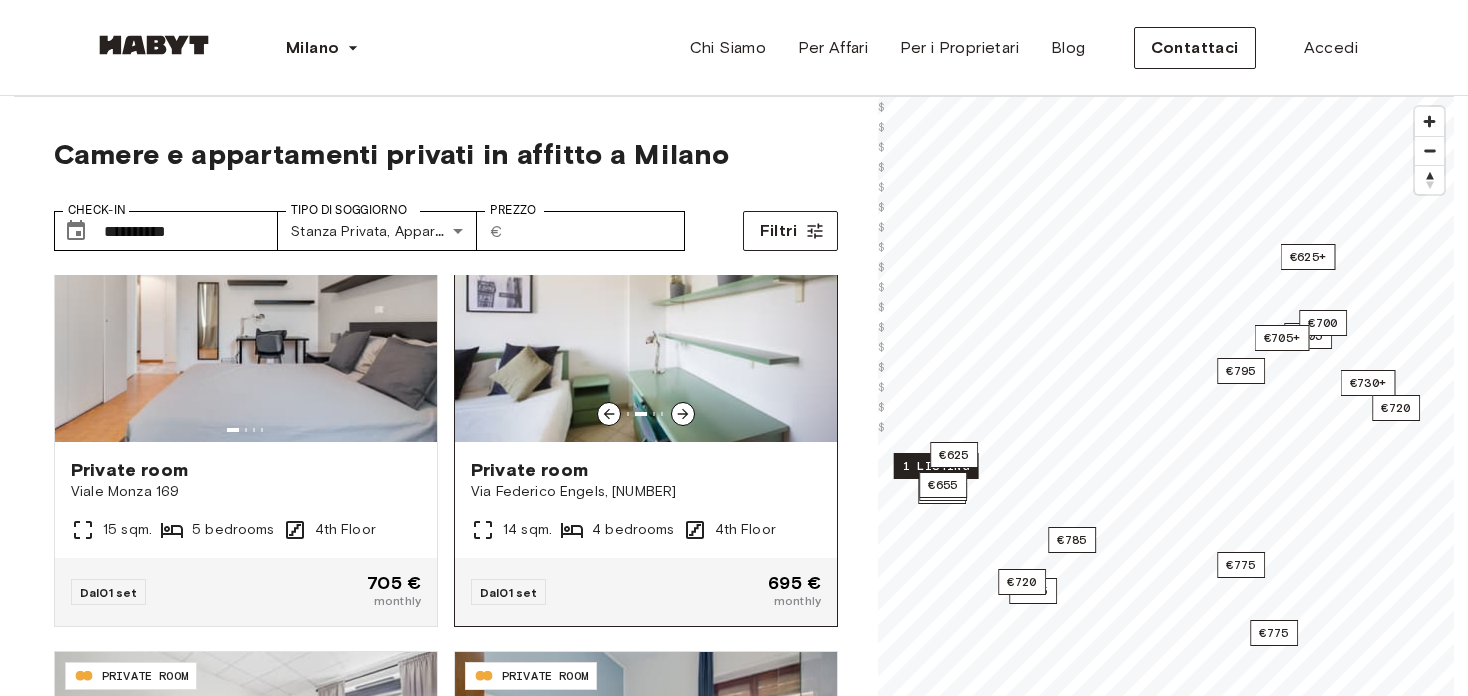 click 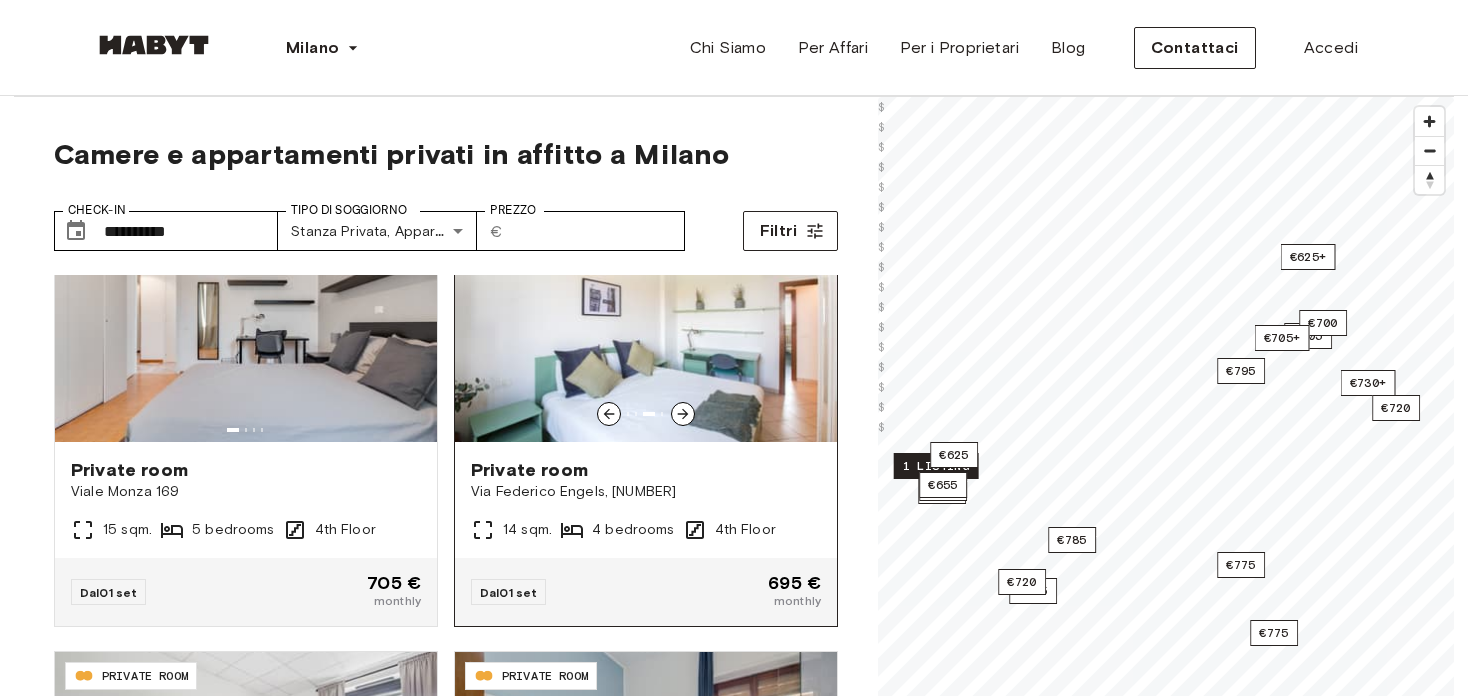 click 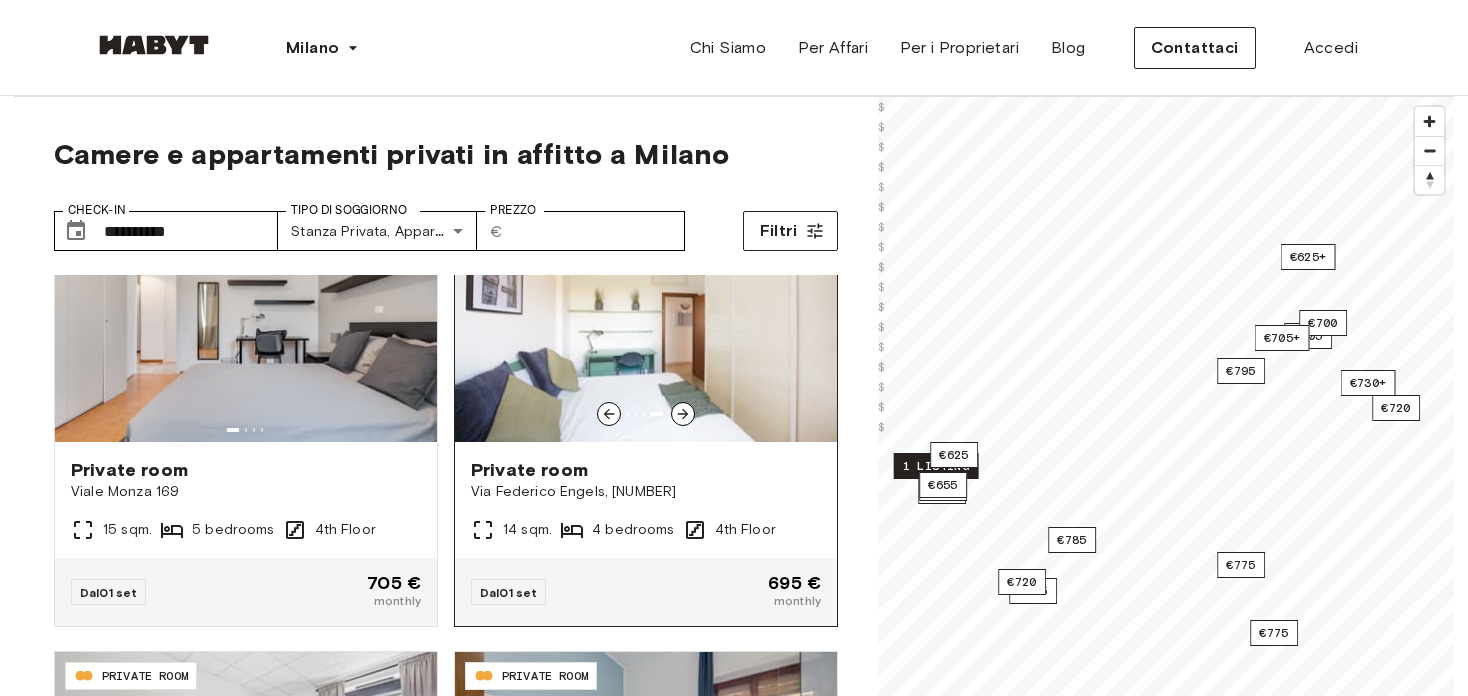 click 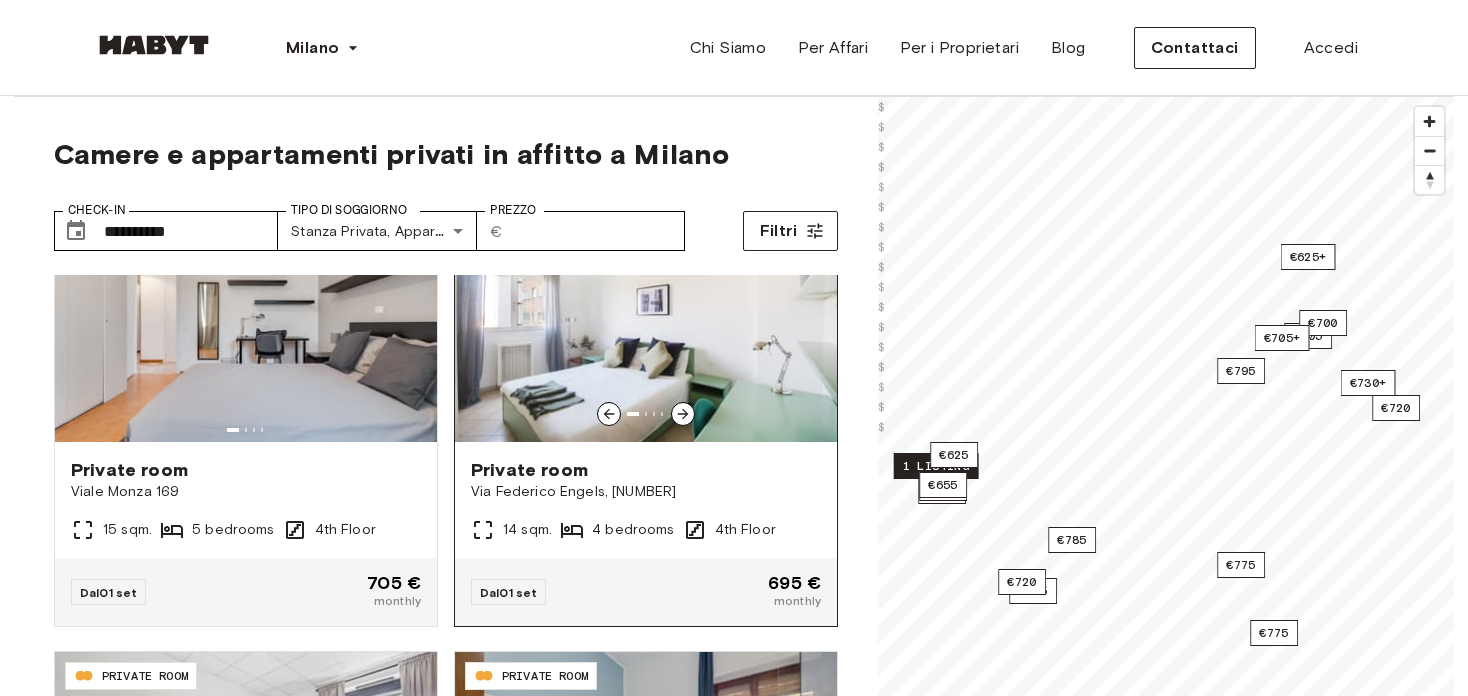 click 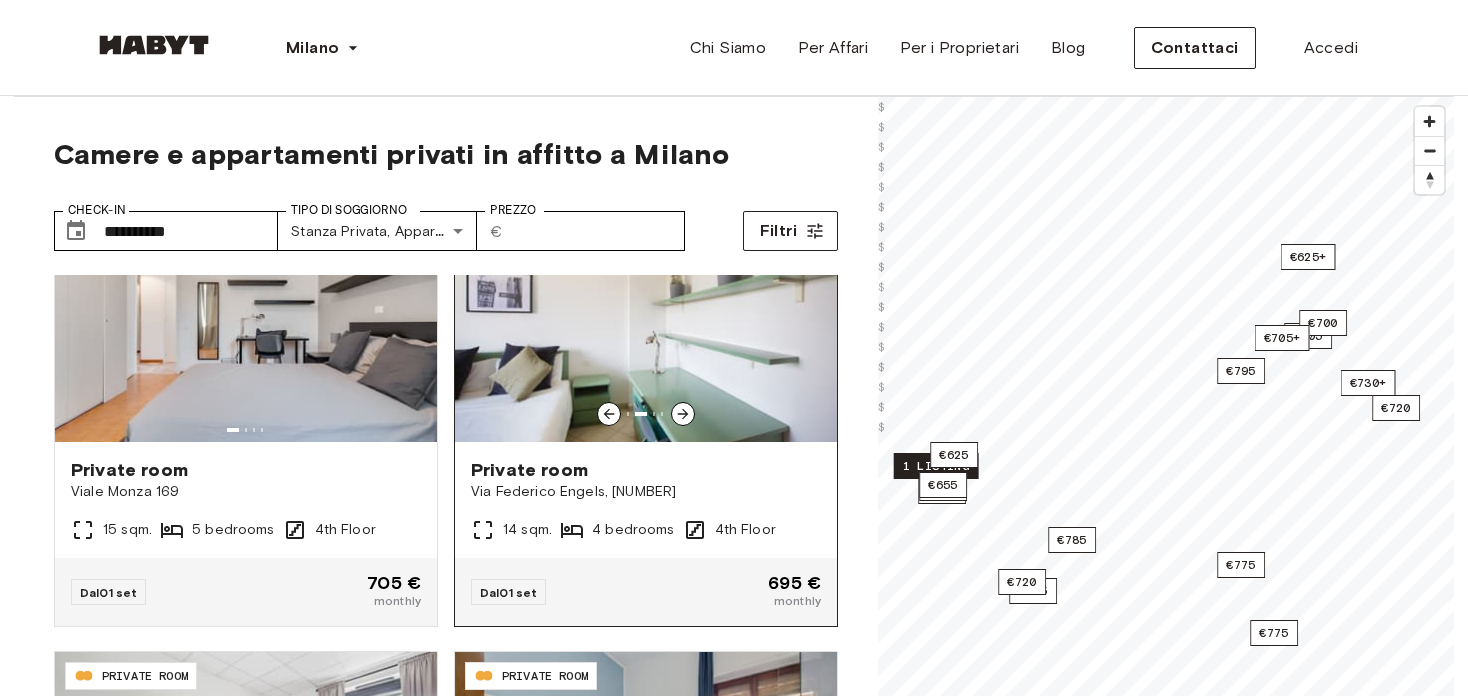 click 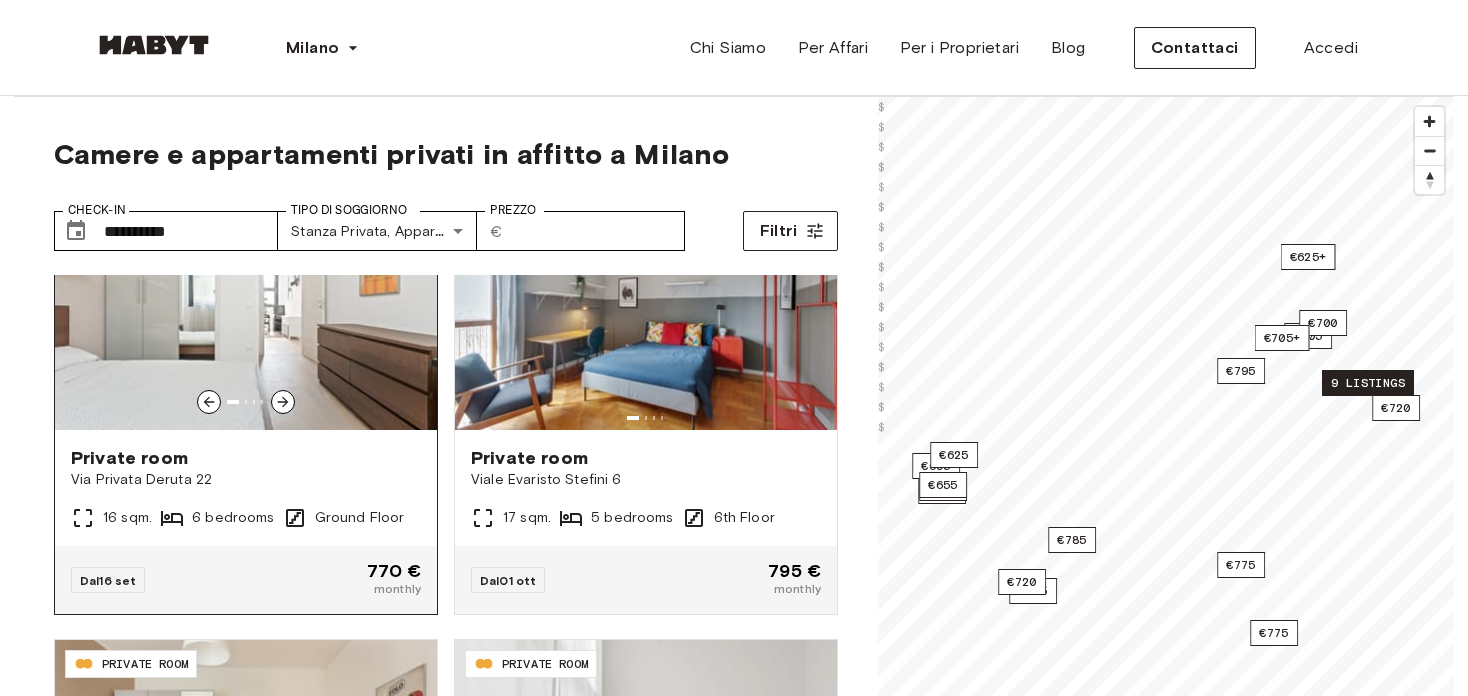 scroll, scrollTop: 2210, scrollLeft: 0, axis: vertical 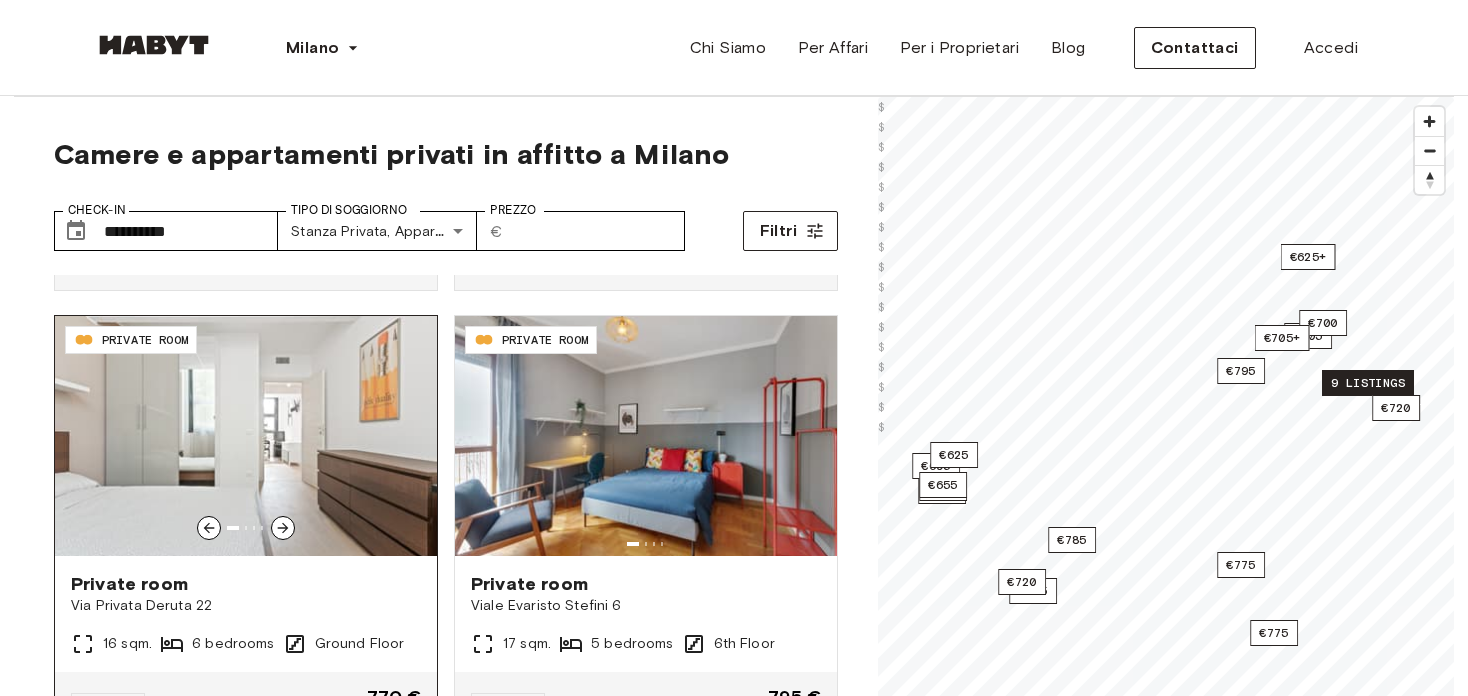 click at bounding box center (283, 528) 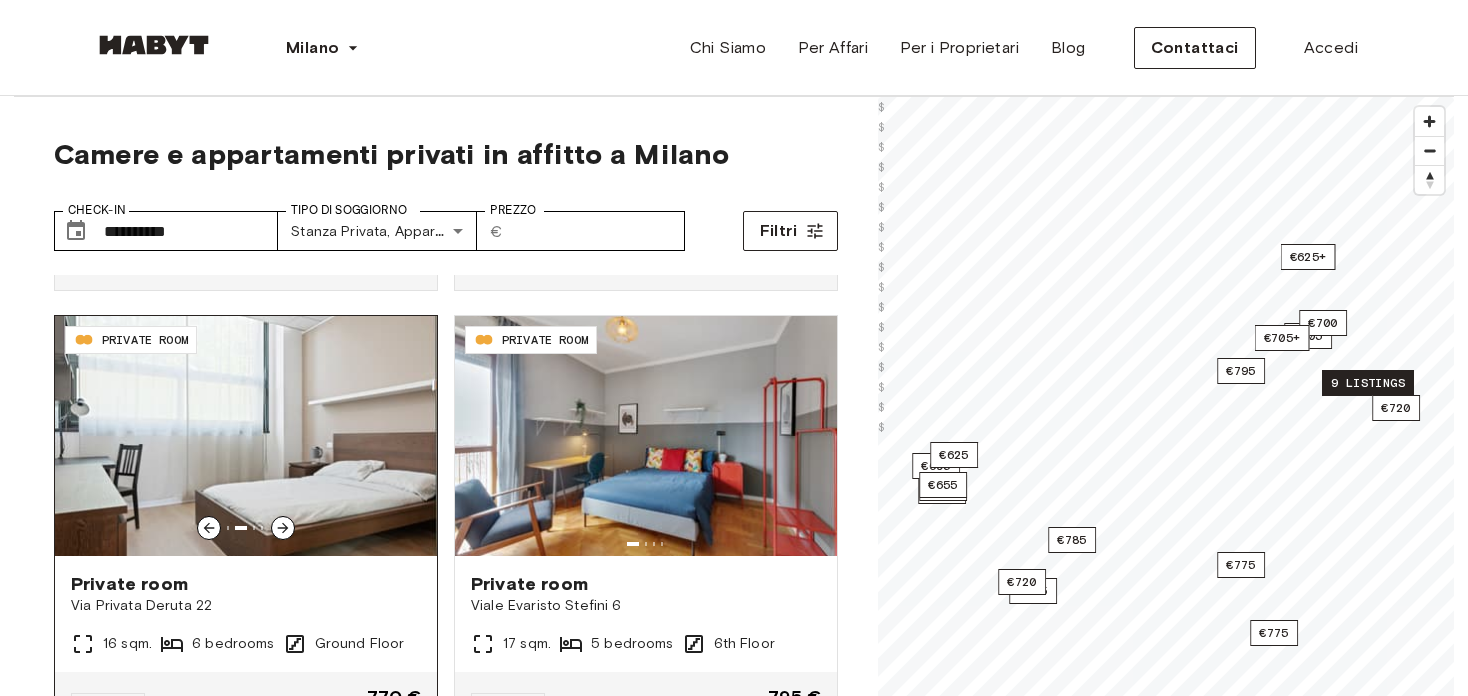 click at bounding box center (283, 528) 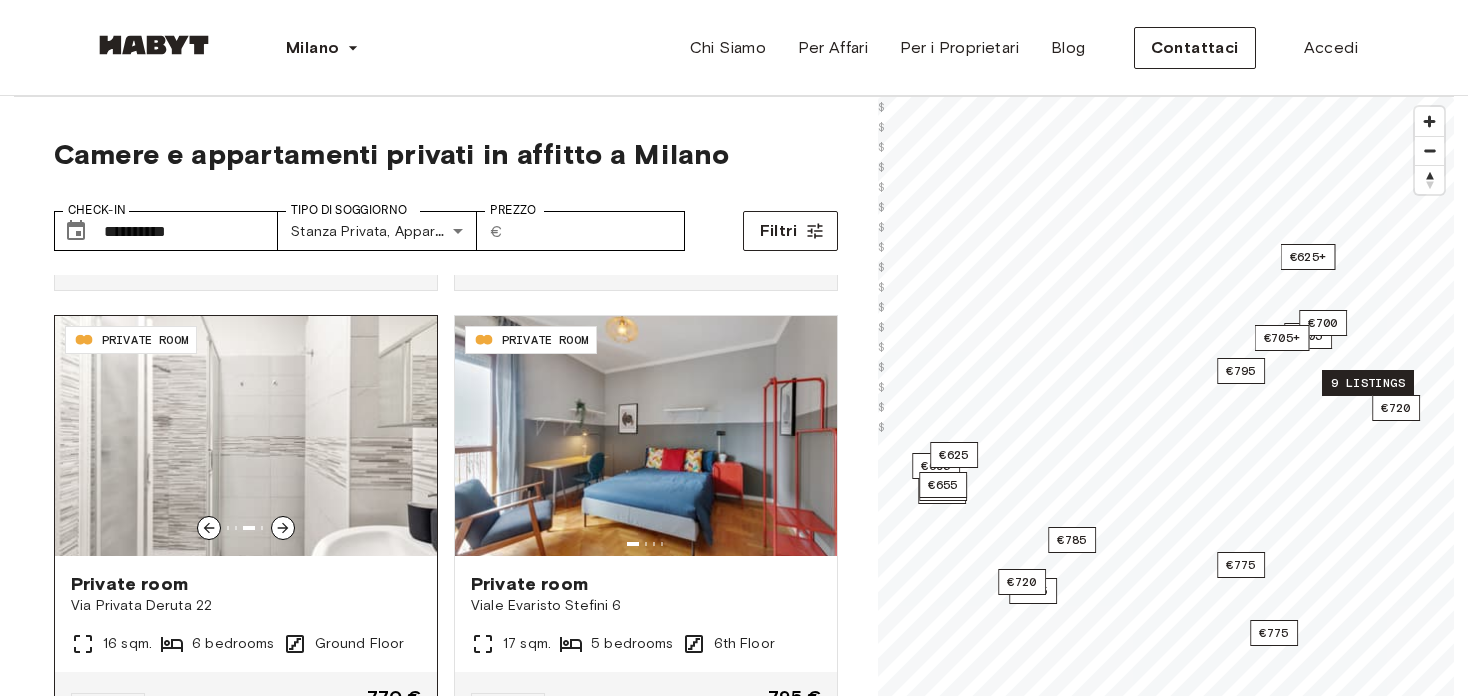 click at bounding box center [283, 528] 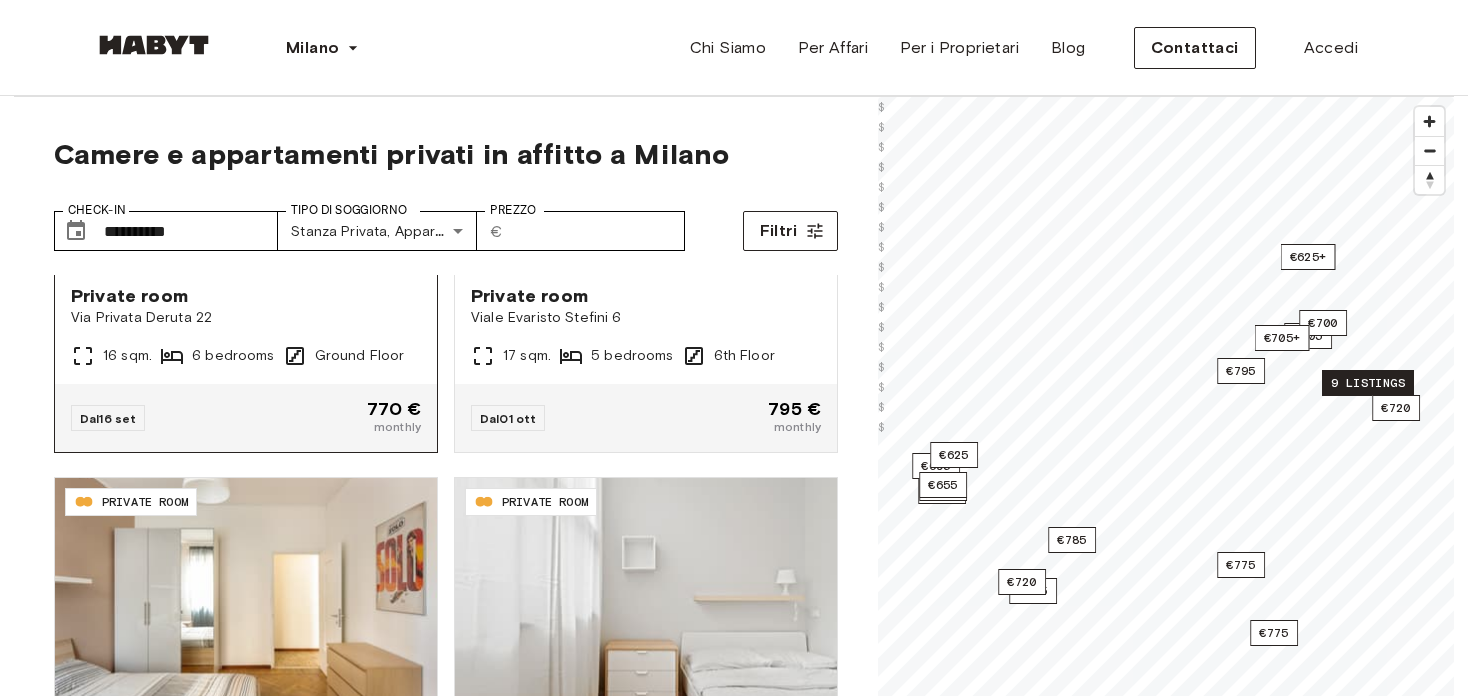 scroll, scrollTop: 2511, scrollLeft: 0, axis: vertical 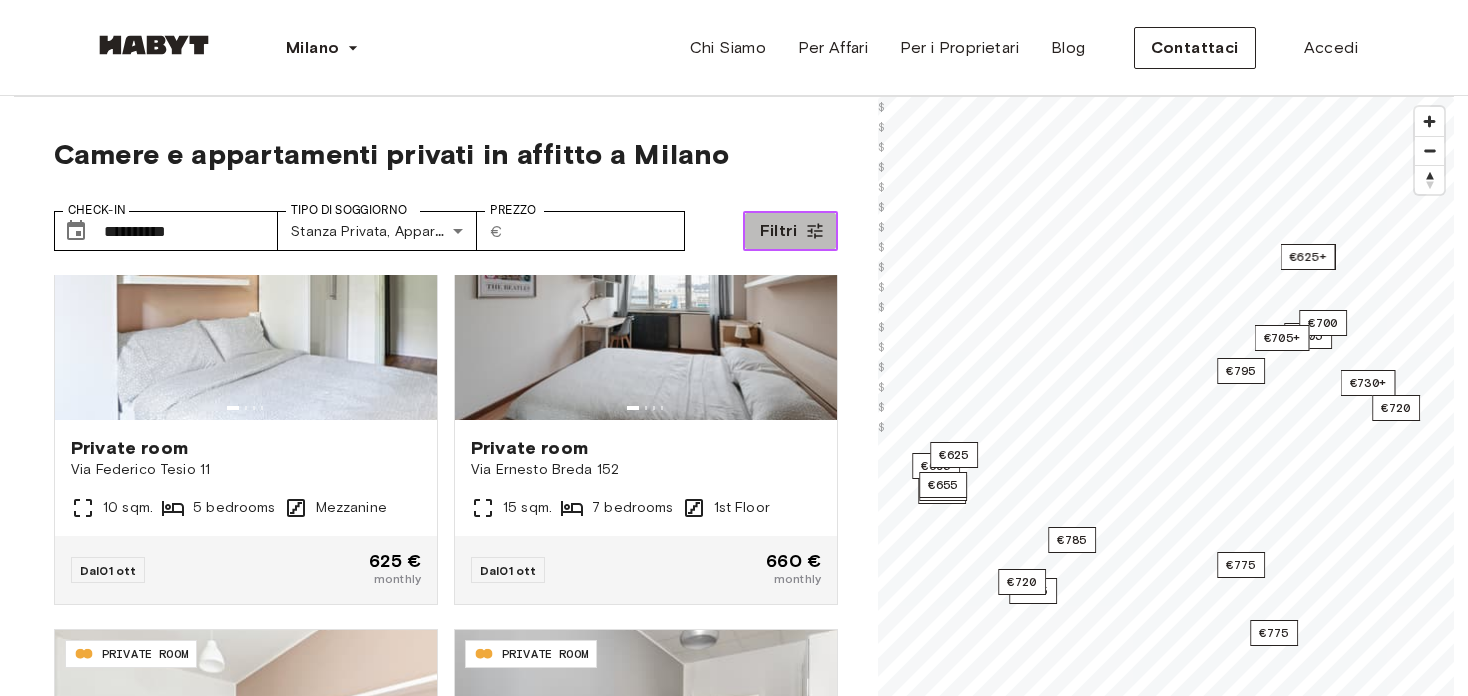 click 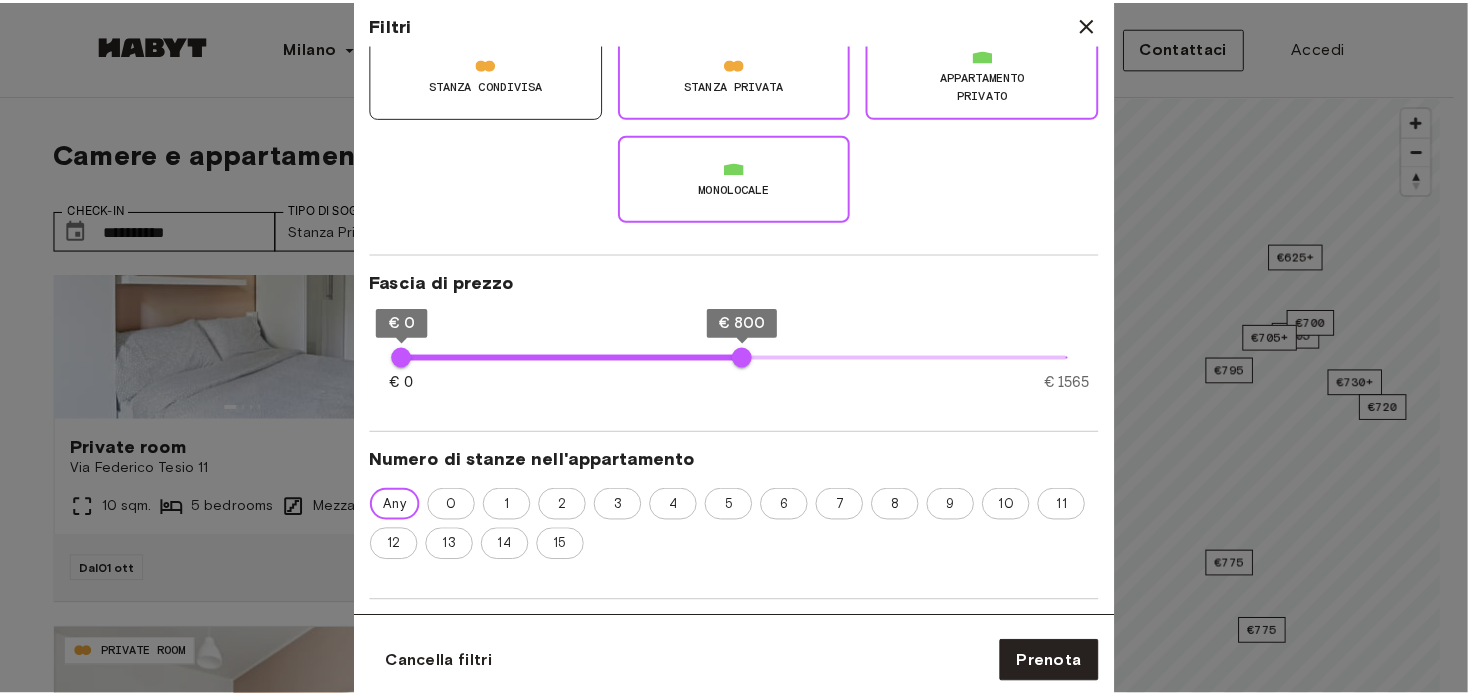 scroll, scrollTop: 163, scrollLeft: 0, axis: vertical 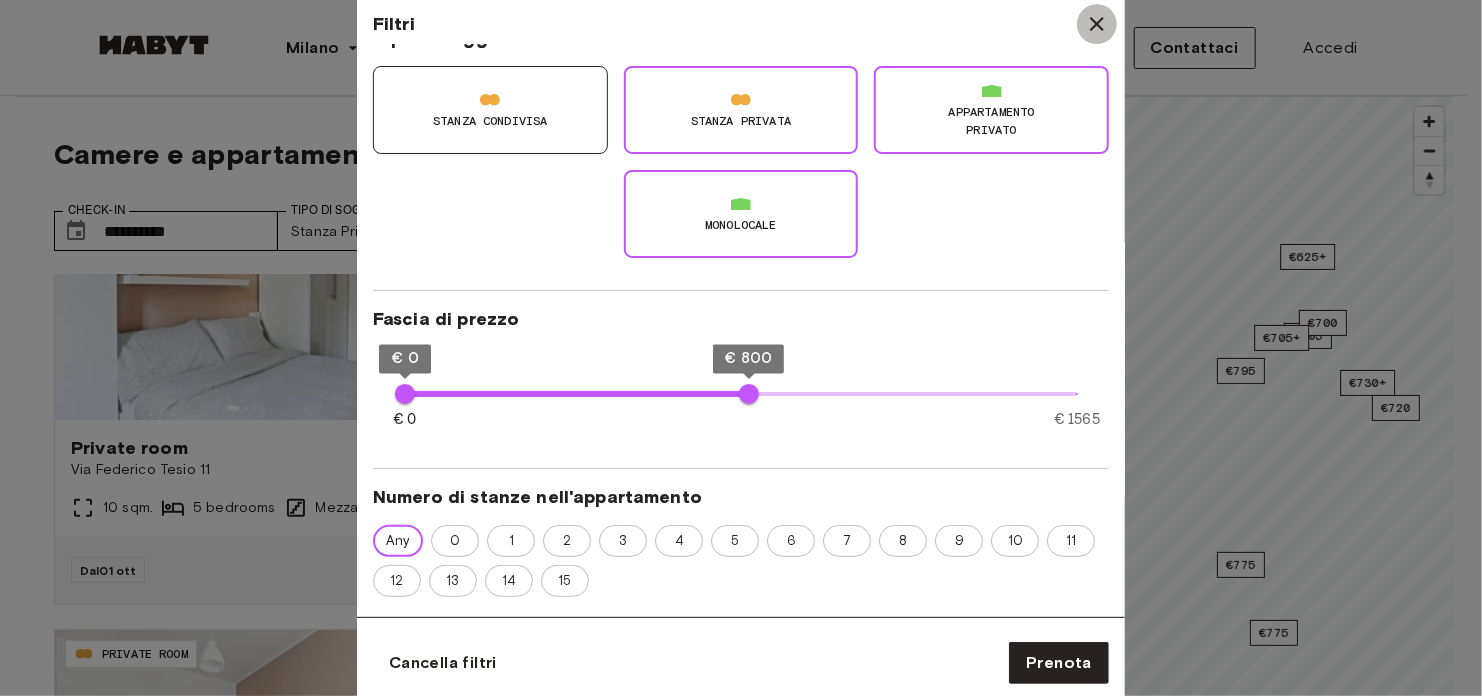 click at bounding box center [1097, 24] 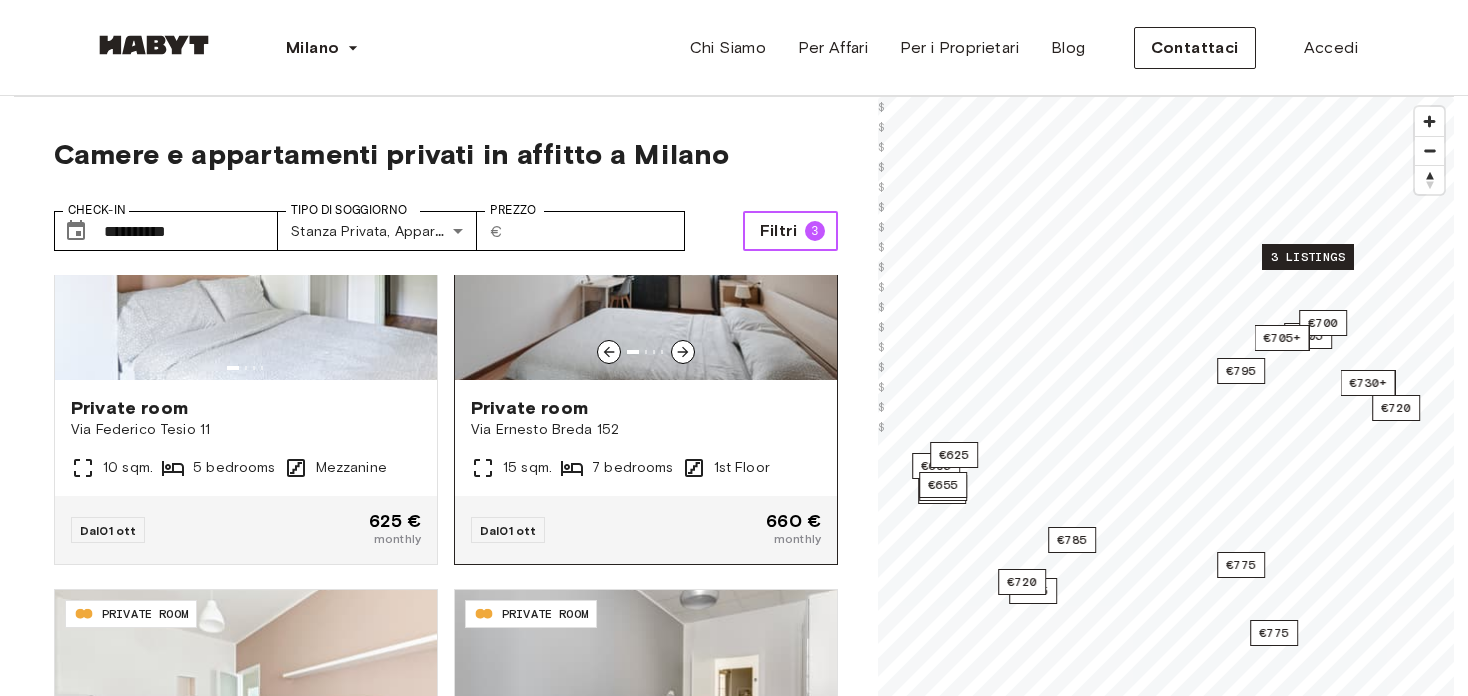 scroll, scrollTop: 3743, scrollLeft: 0, axis: vertical 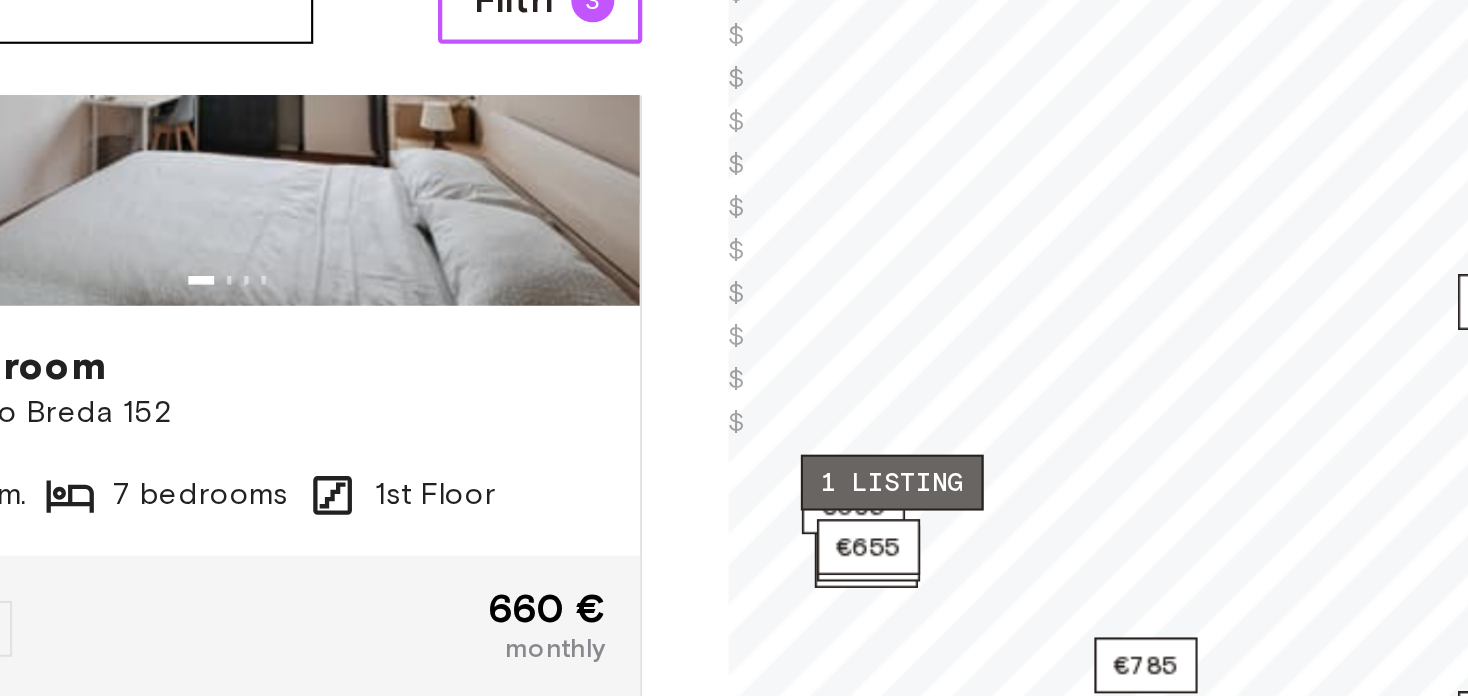 click on "1 listing" at bounding box center [954, 455] 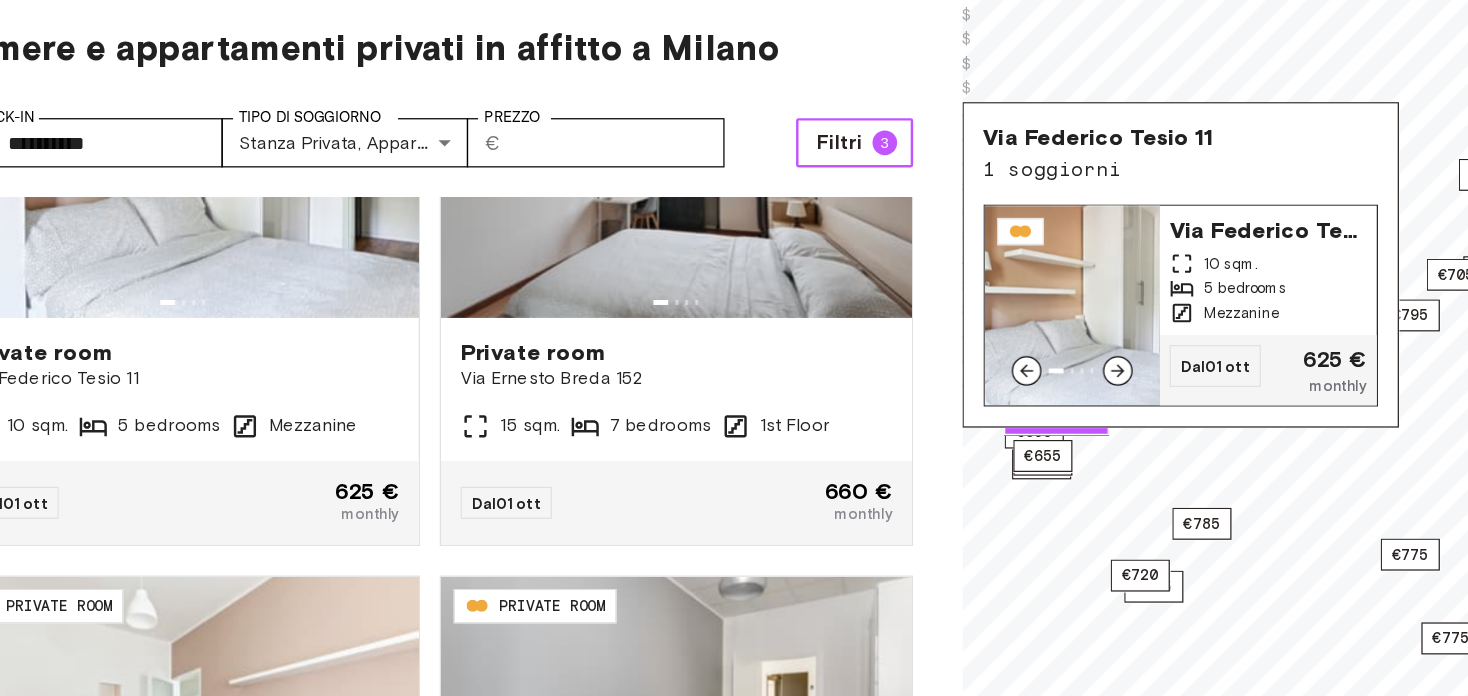 scroll, scrollTop: 16, scrollLeft: 0, axis: vertical 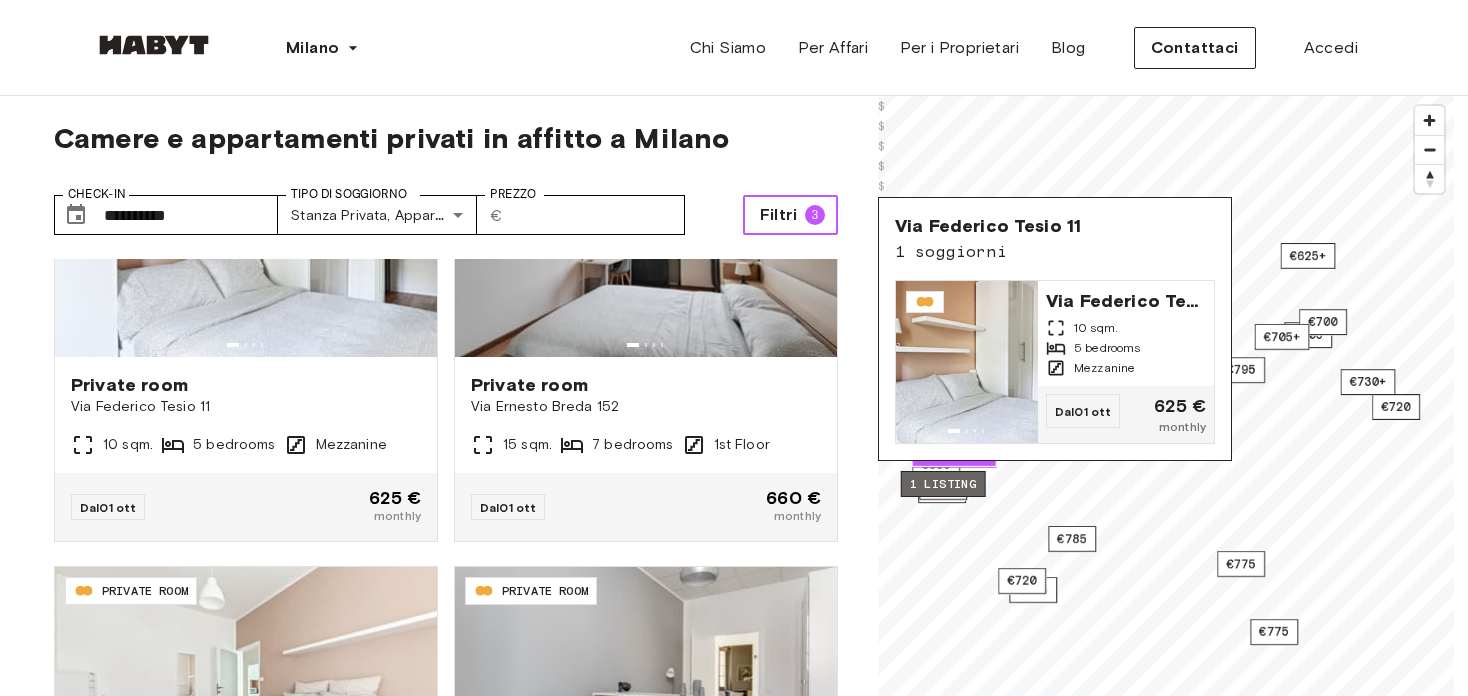click on "1 listing" at bounding box center [943, 484] 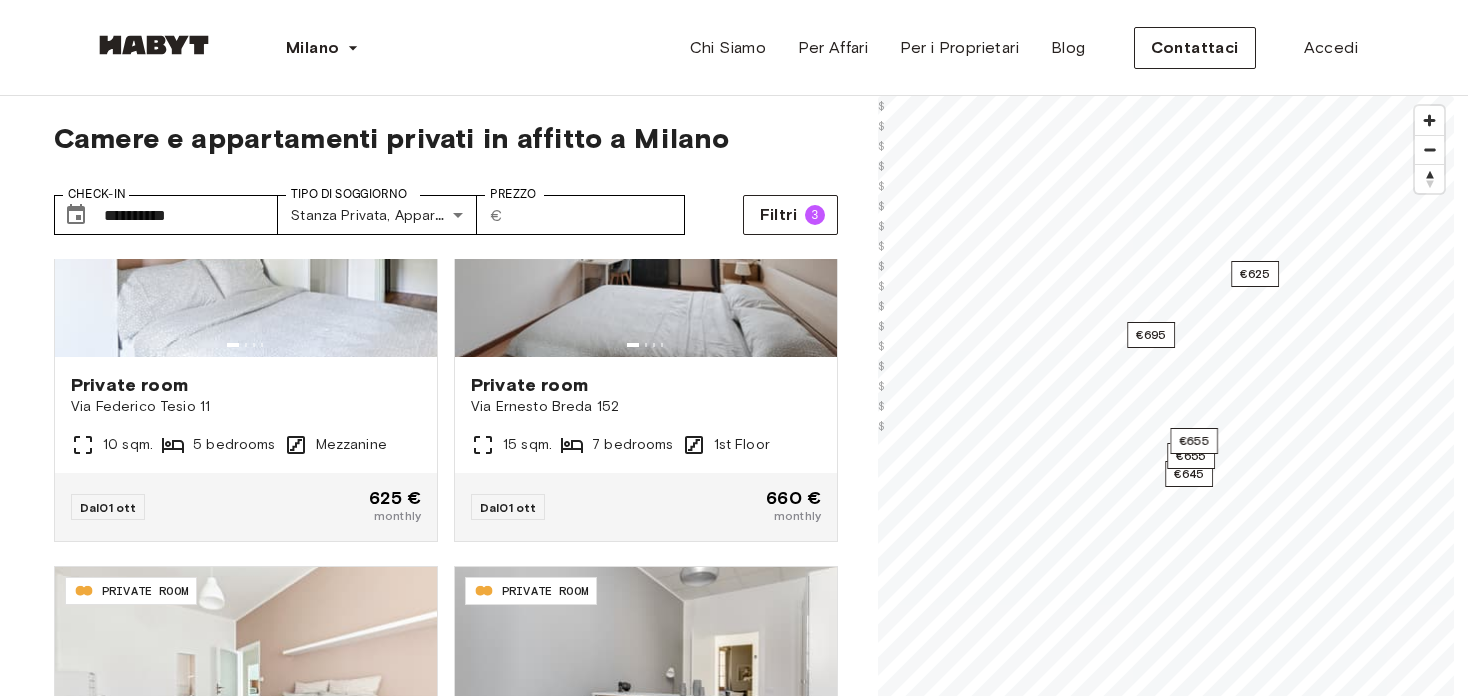 click on "**********" at bounding box center [734, 2357] 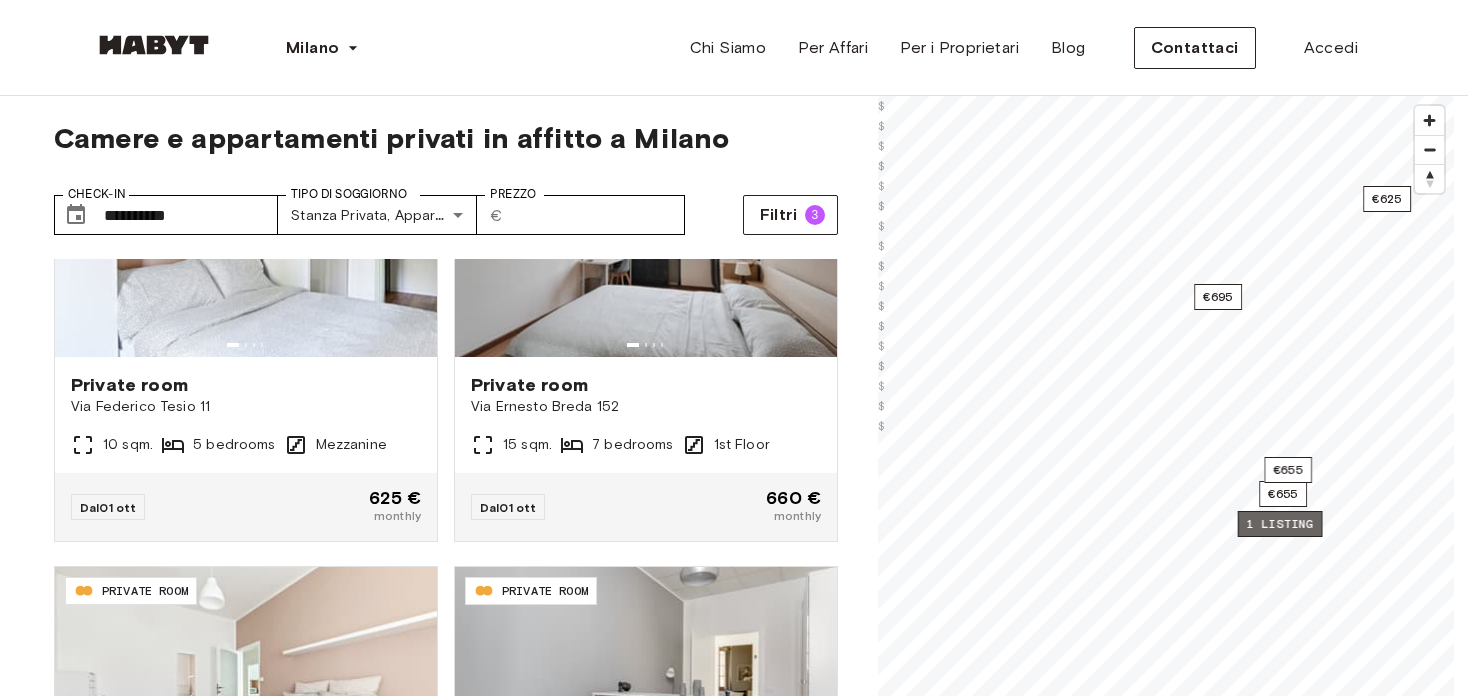 click on "1 listing" at bounding box center [1280, 524] 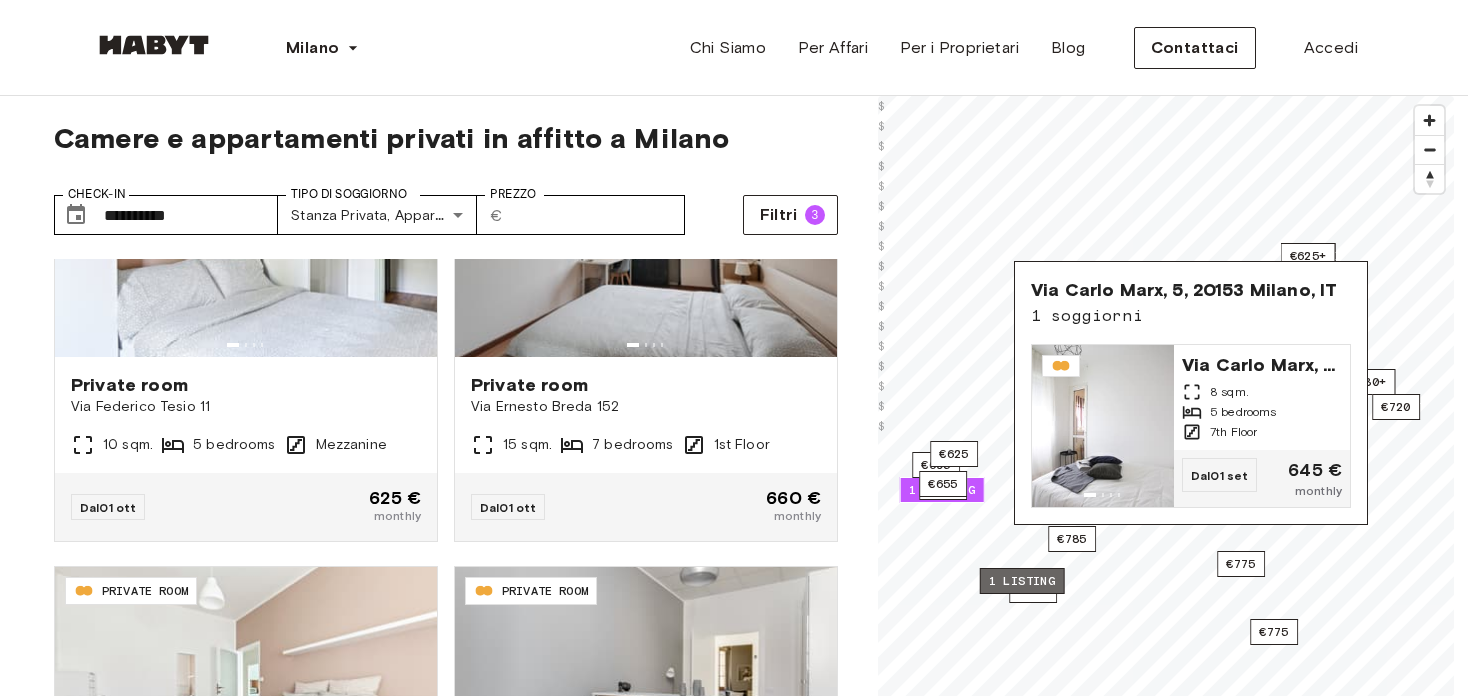 click on "1 listing" at bounding box center [1022, 581] 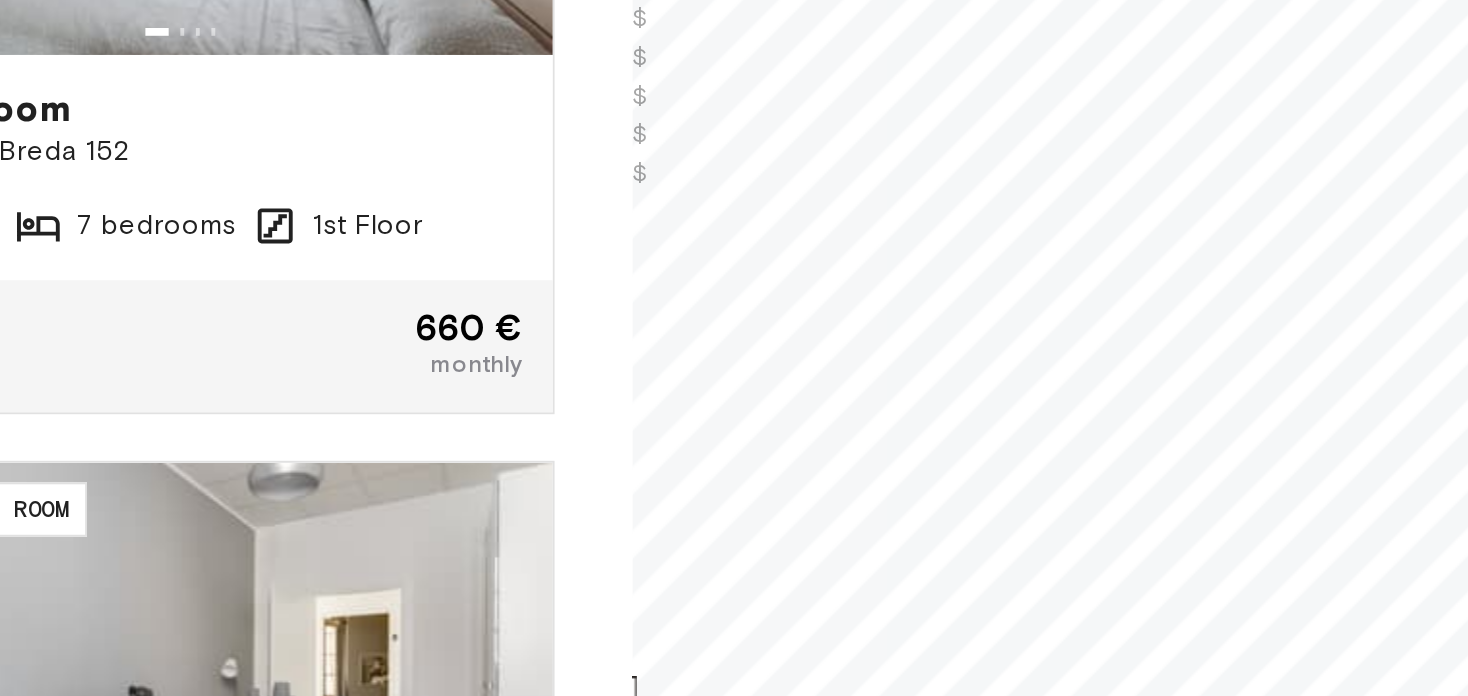 scroll, scrollTop: 8, scrollLeft: 0, axis: vertical 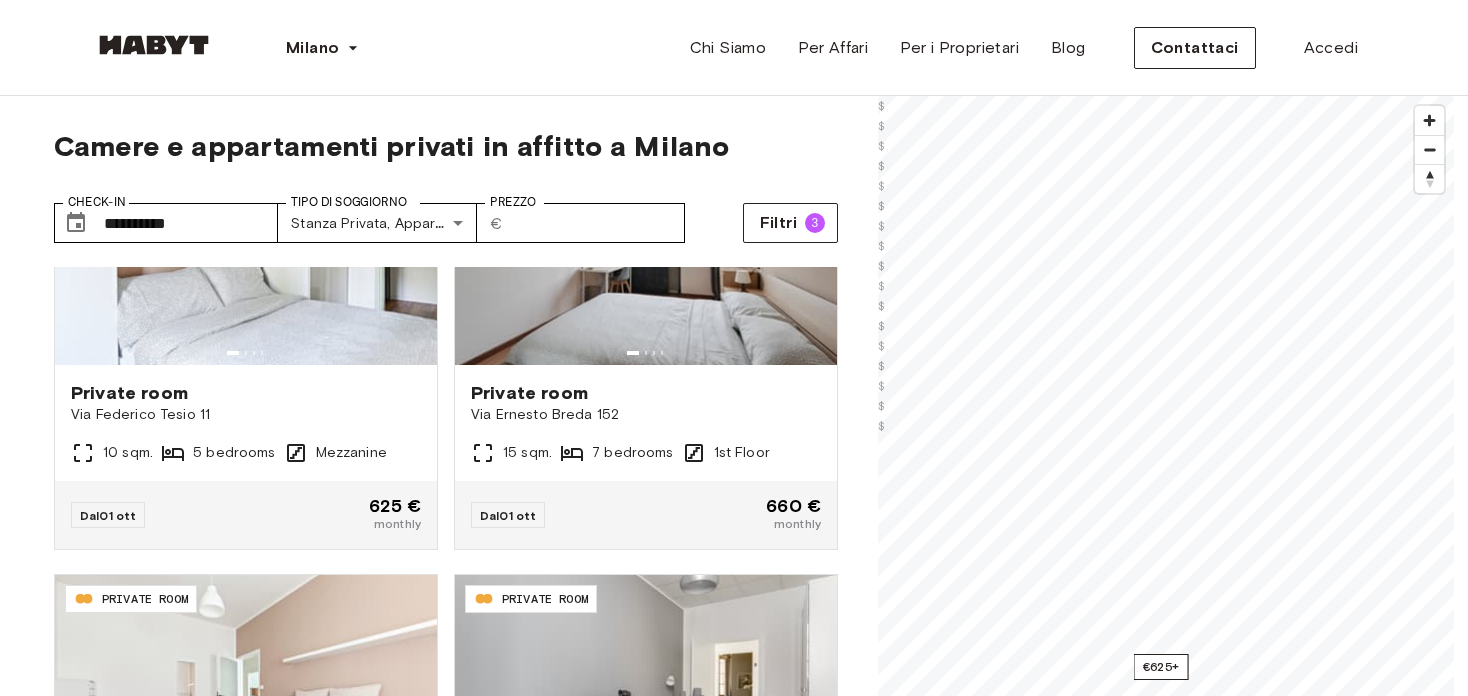 click on "**********" at bounding box center [734, 2365] 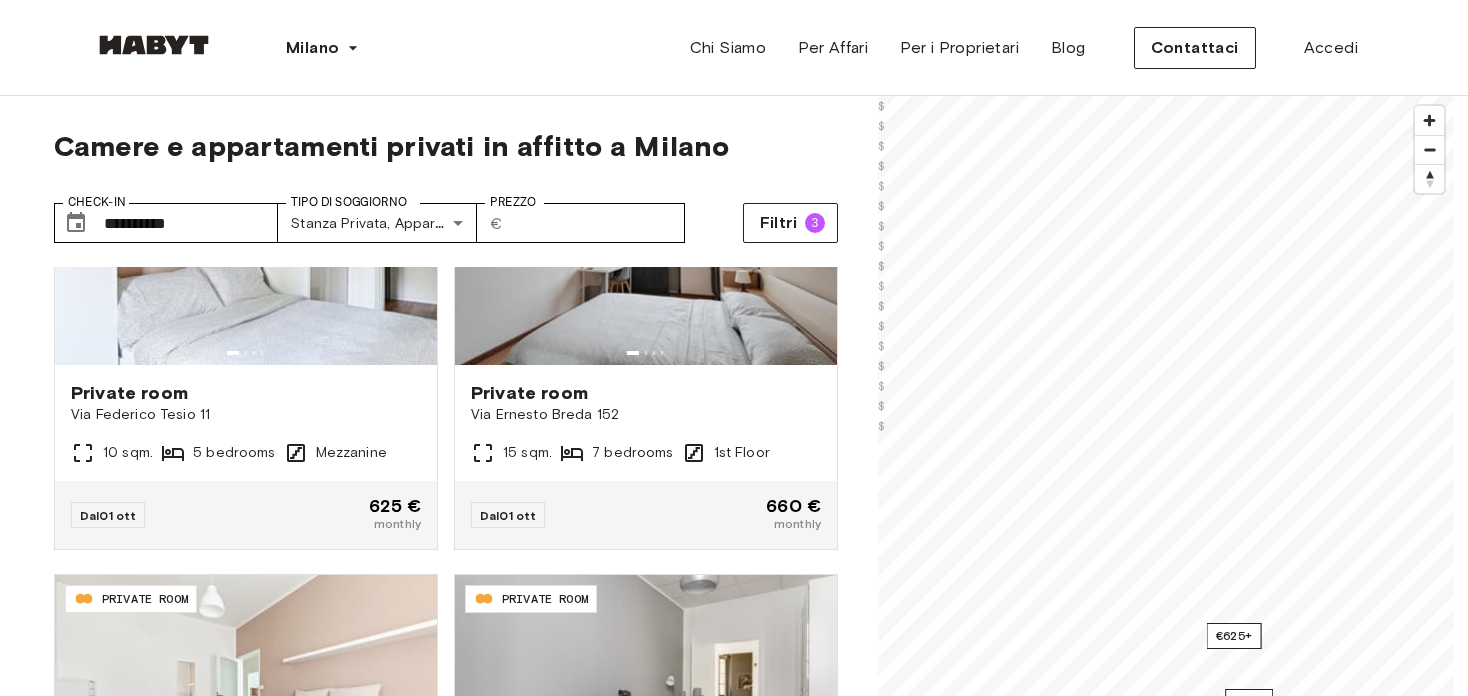 click on "**********" at bounding box center [734, 2365] 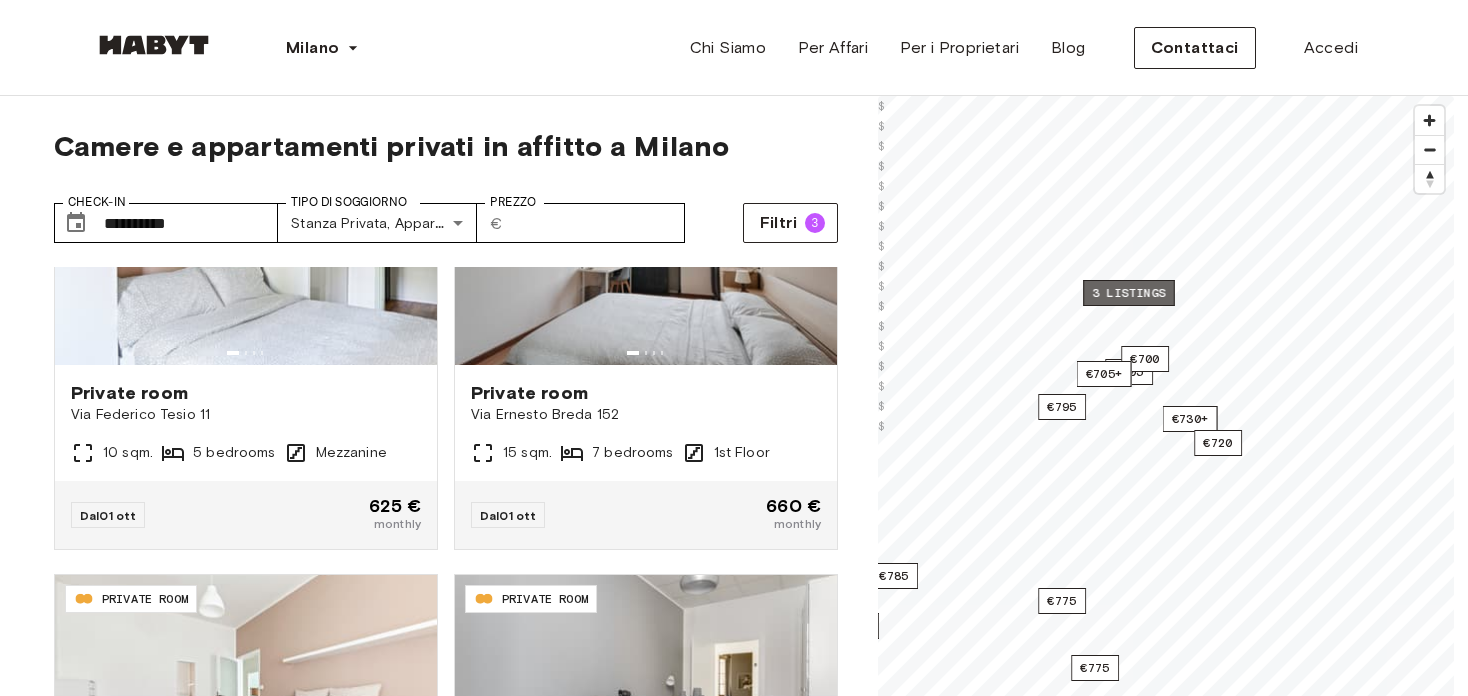 click on "3 listings" at bounding box center [1129, 293] 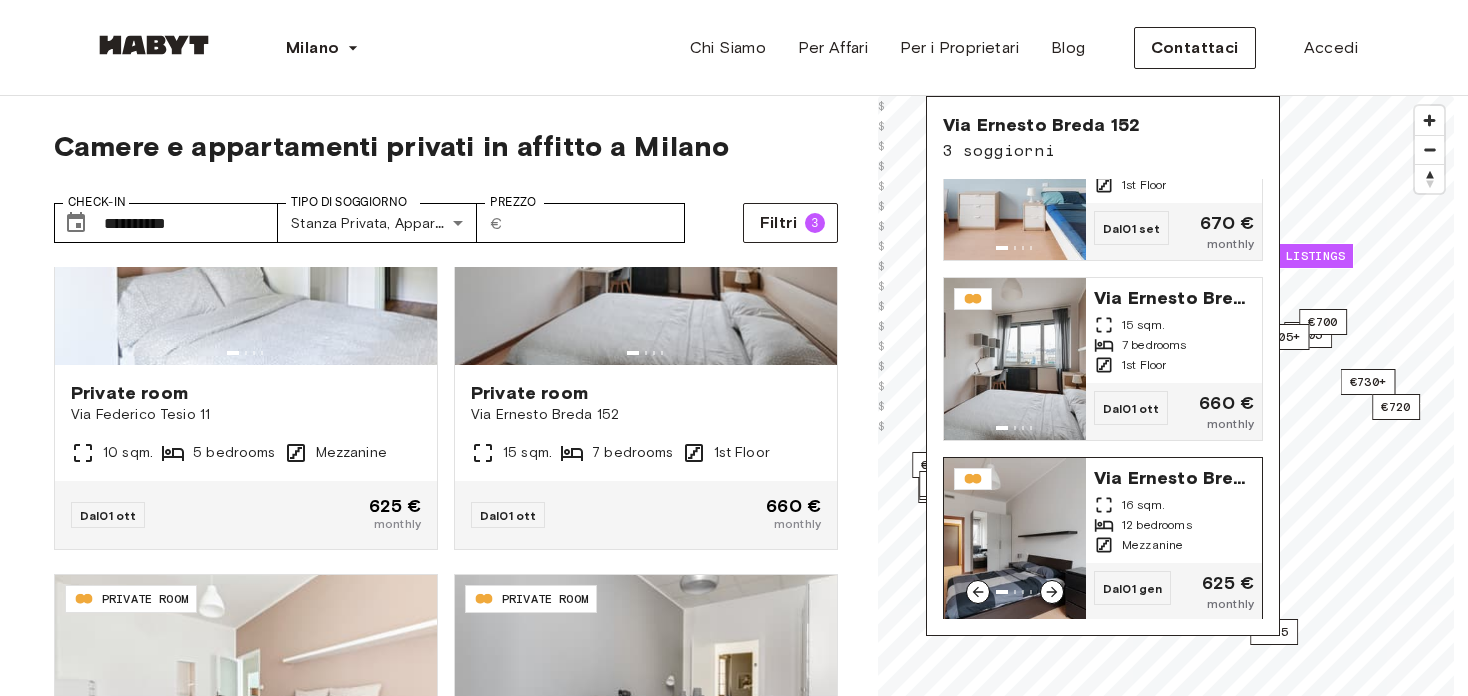 scroll, scrollTop: 81, scrollLeft: 0, axis: vertical 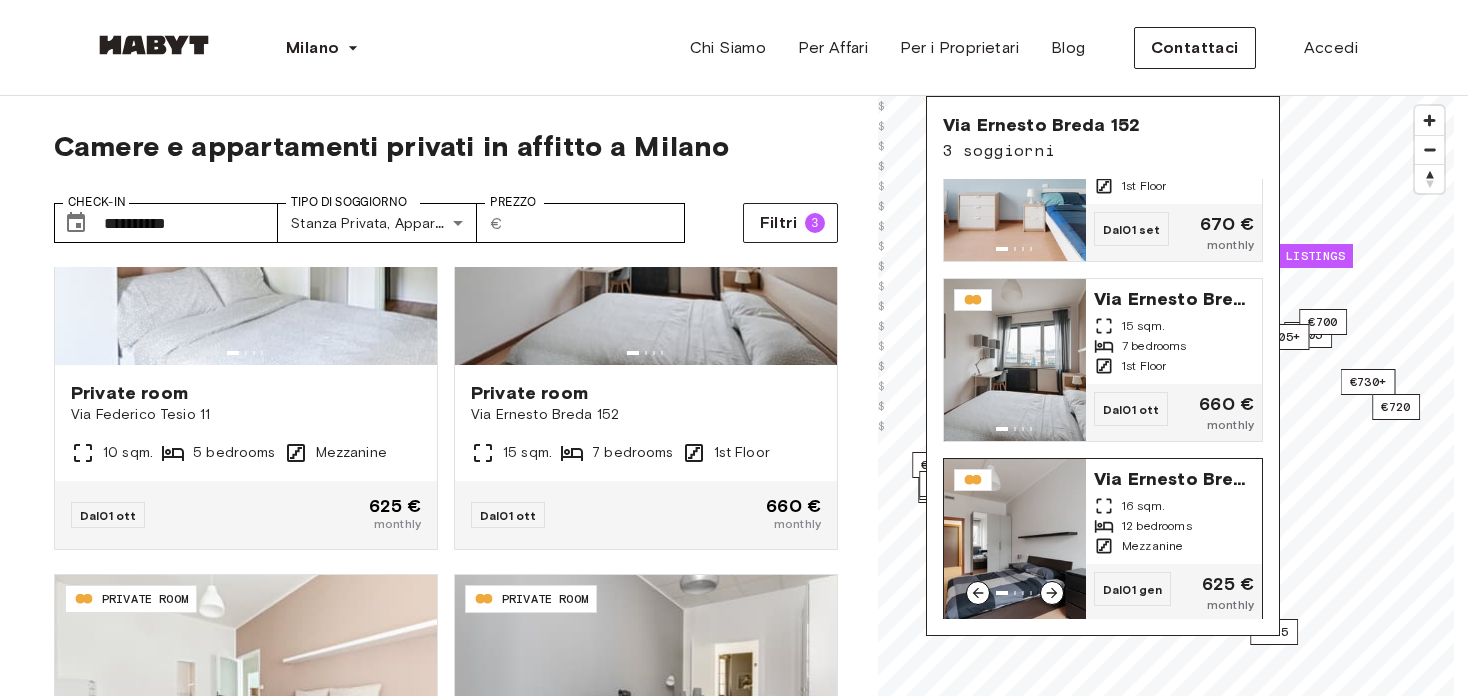 click on "12 bedrooms" at bounding box center [1157, 526] 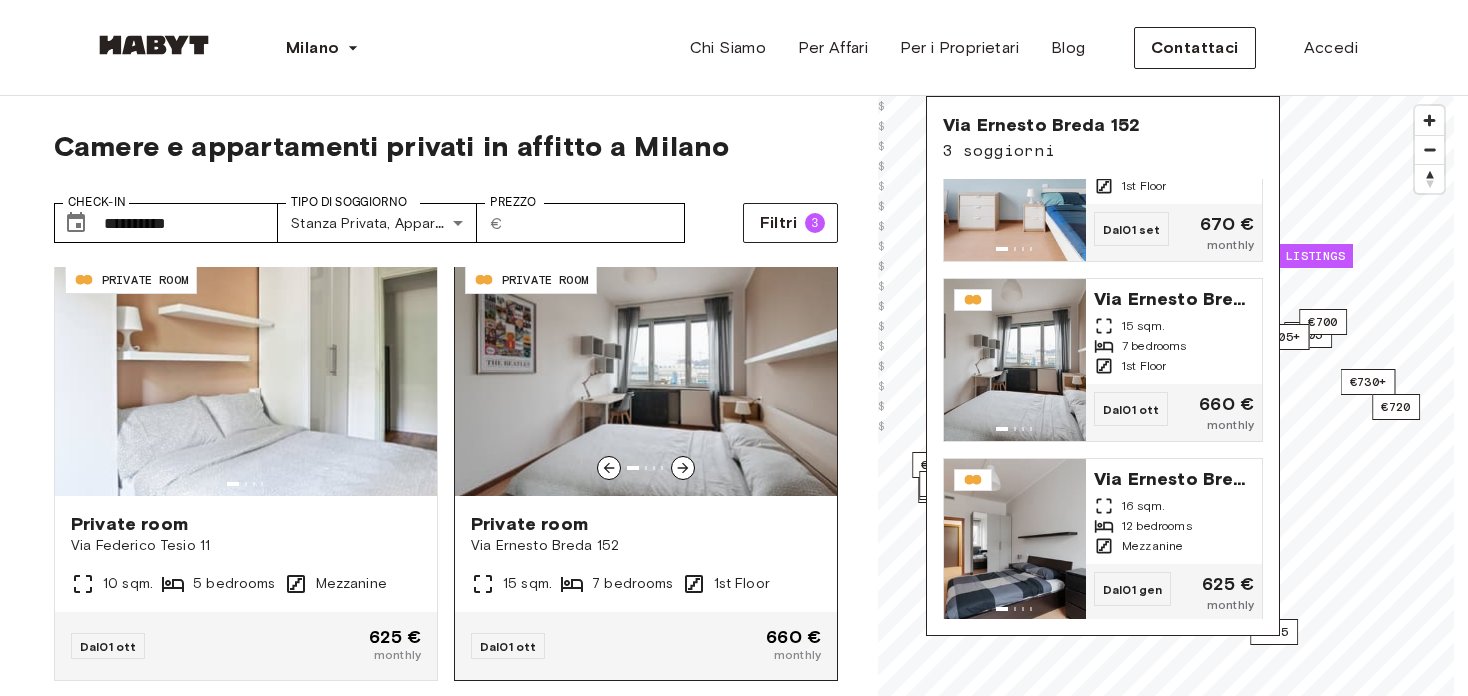 scroll, scrollTop: 3615, scrollLeft: 0, axis: vertical 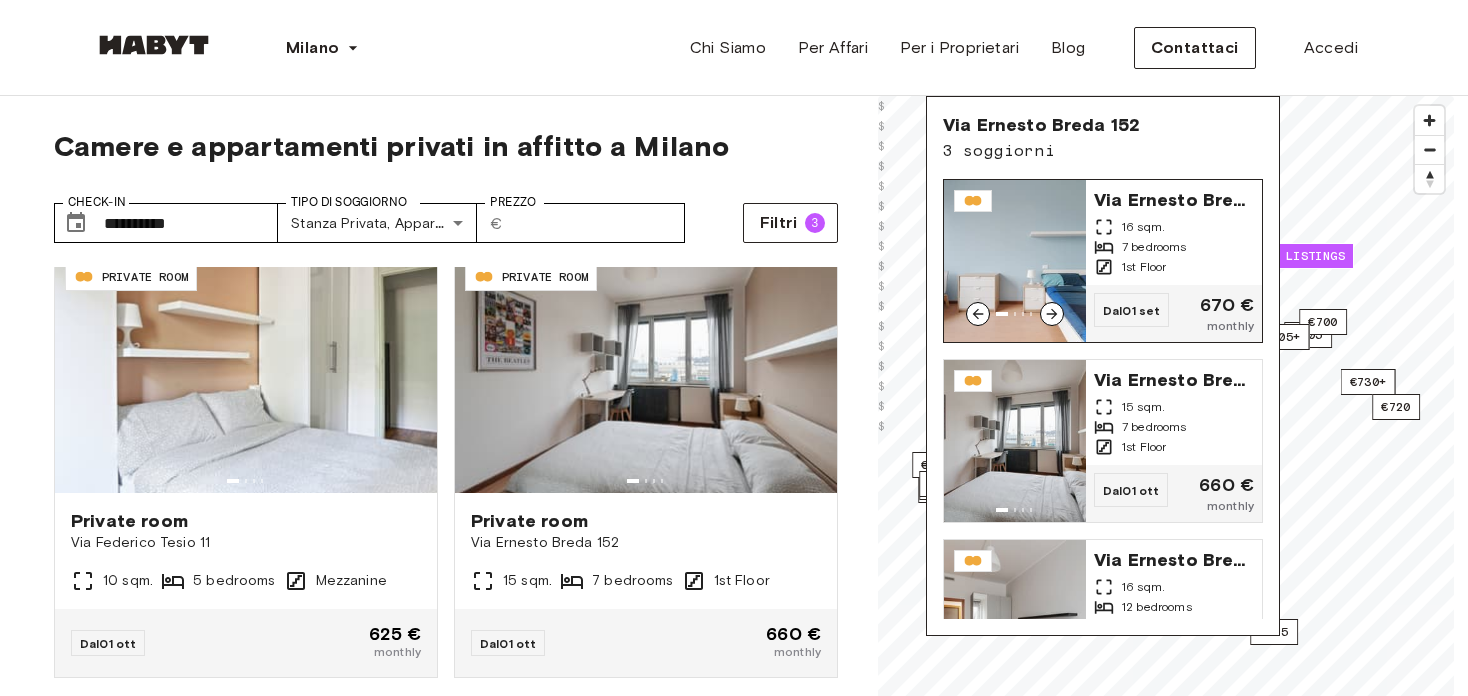 click on "7 bedrooms" at bounding box center [1154, 247] 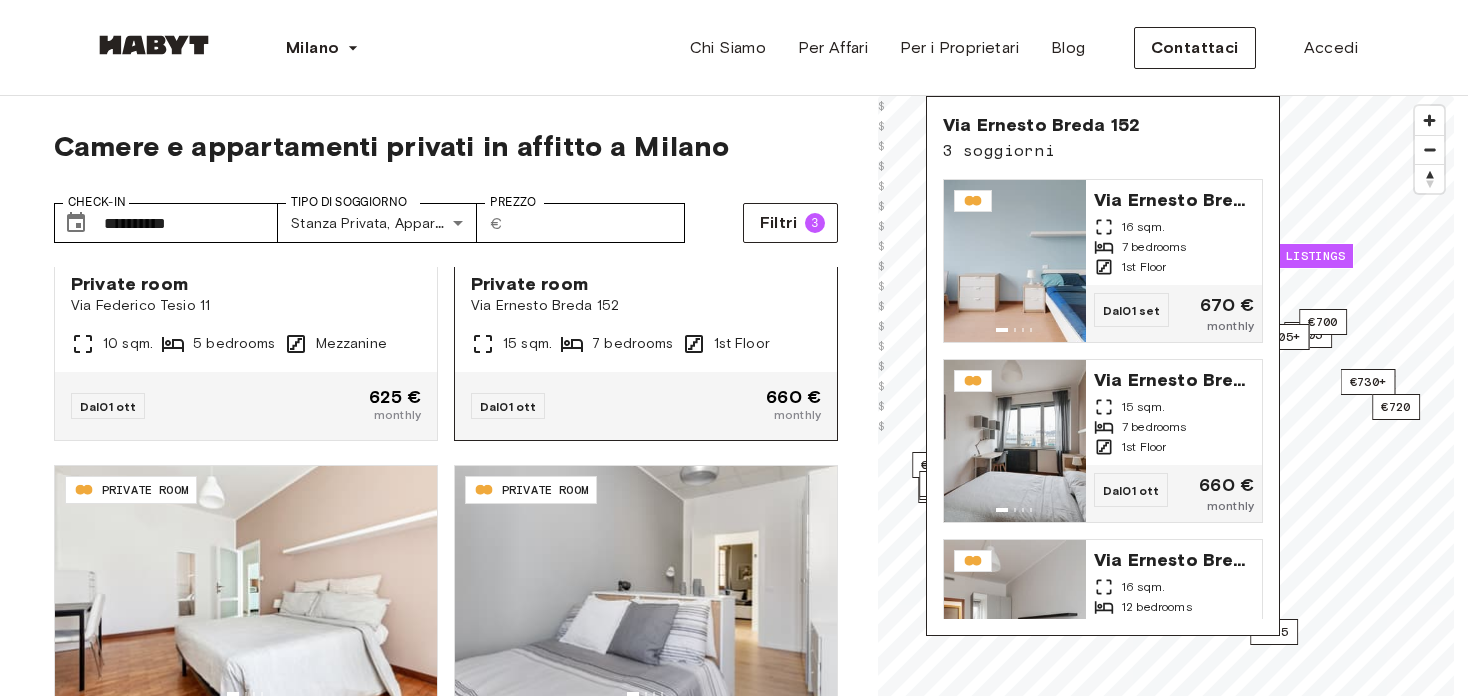 scroll, scrollTop: 3904, scrollLeft: 0, axis: vertical 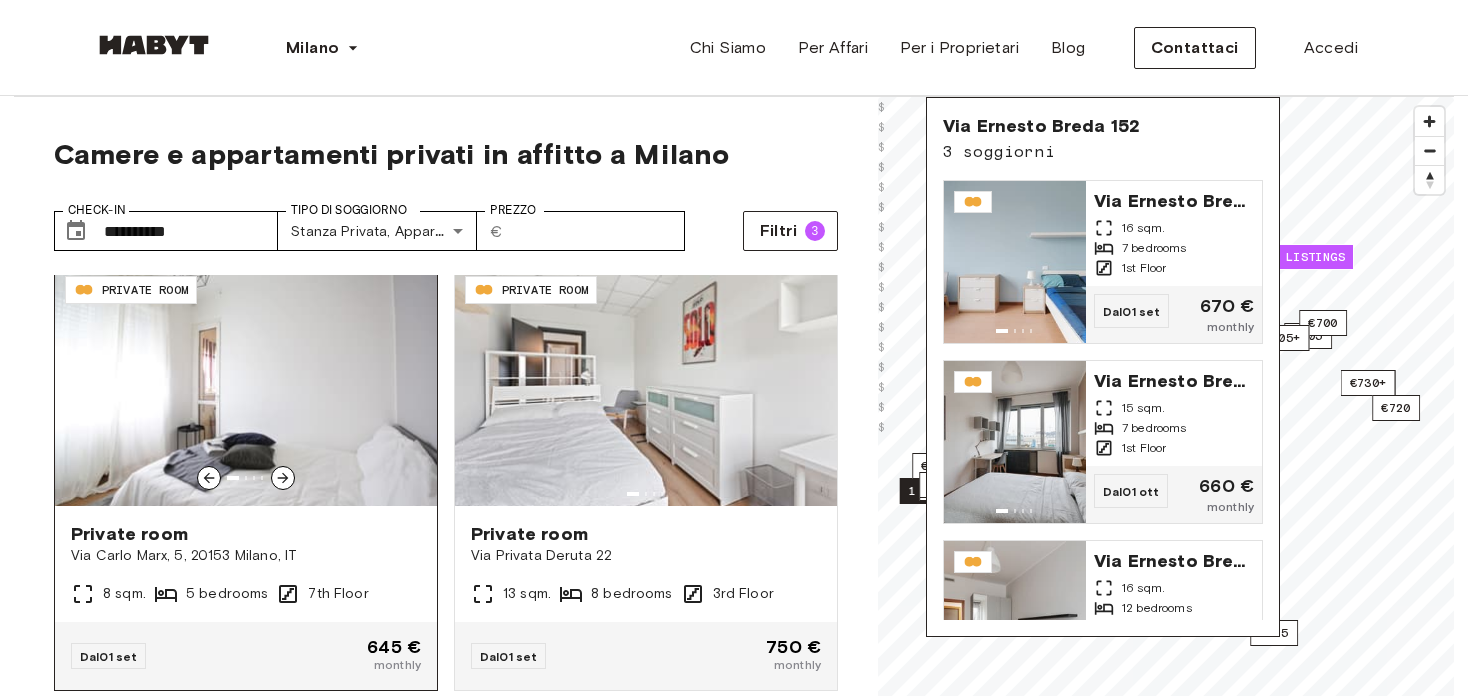 click at bounding box center (246, 386) 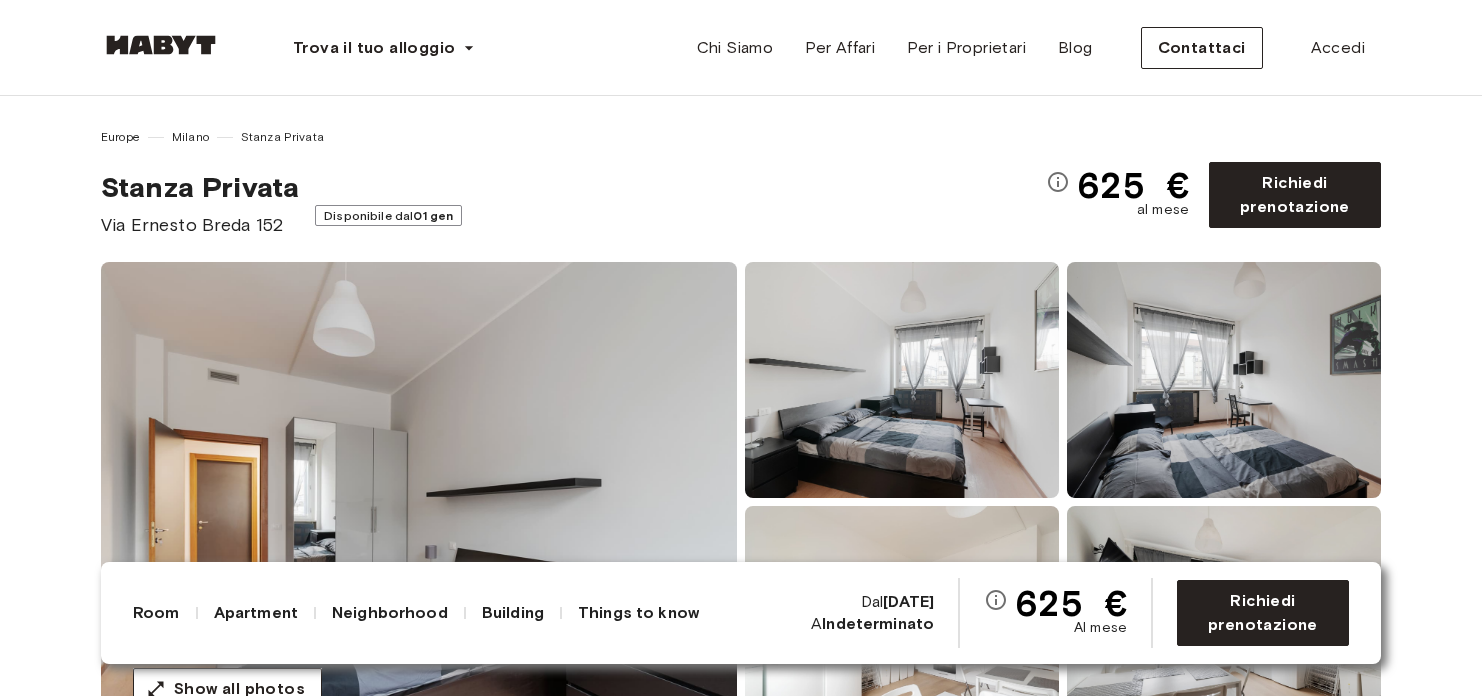 scroll, scrollTop: 0, scrollLeft: 0, axis: both 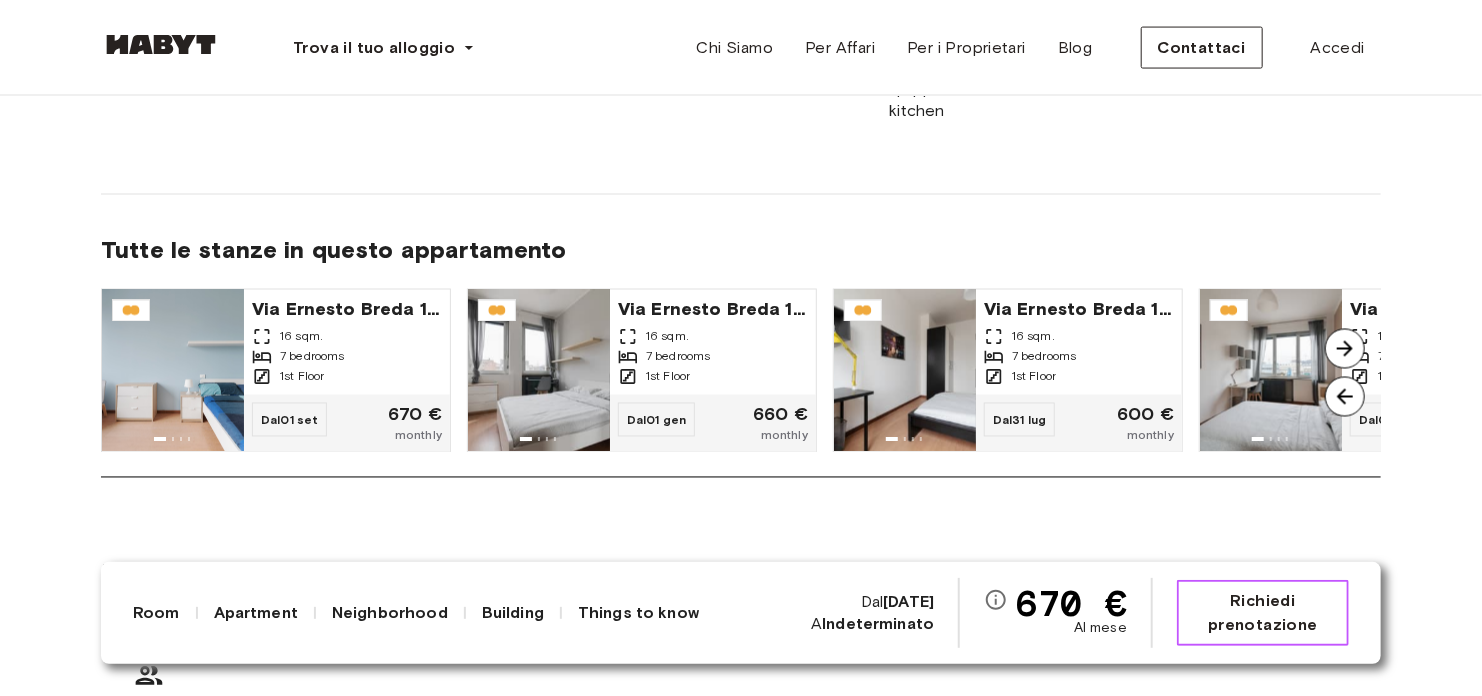 click on "Richiedi prenotazione" at bounding box center [1263, 613] 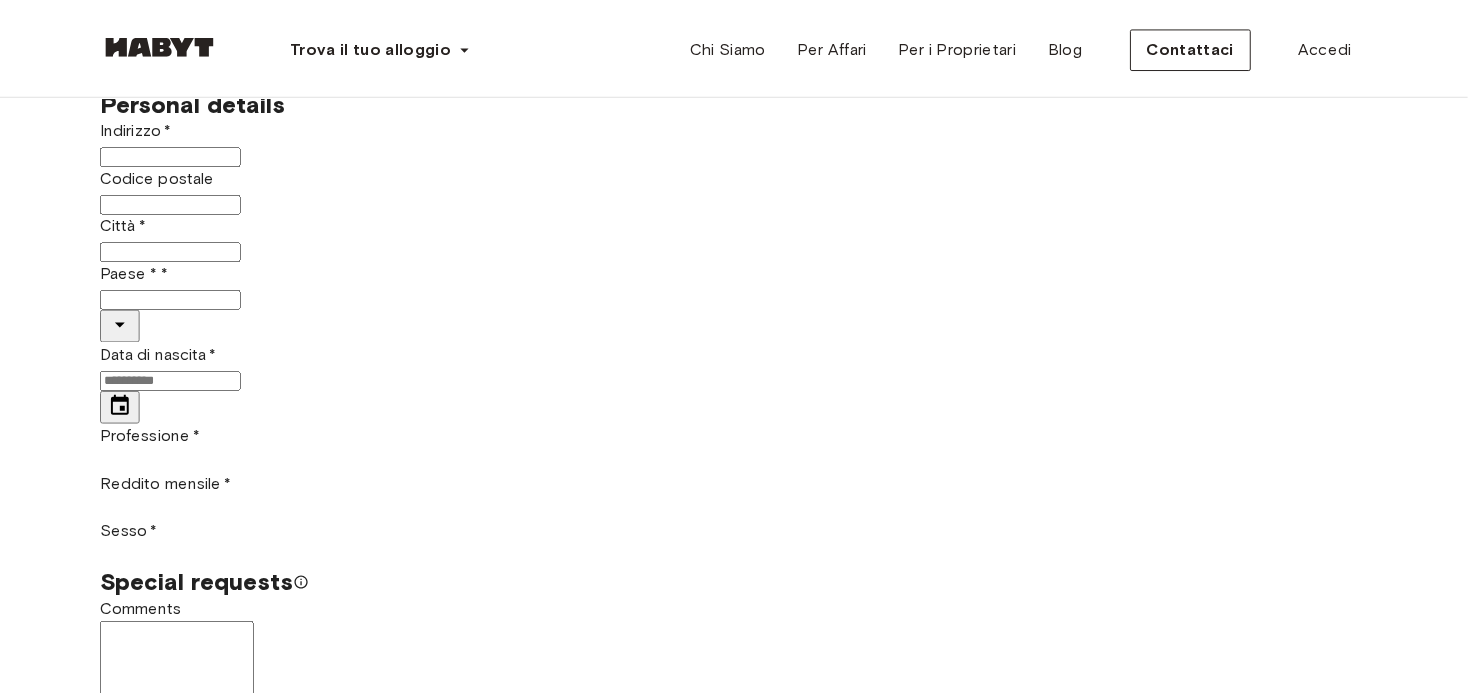 scroll, scrollTop: 0, scrollLeft: 0, axis: both 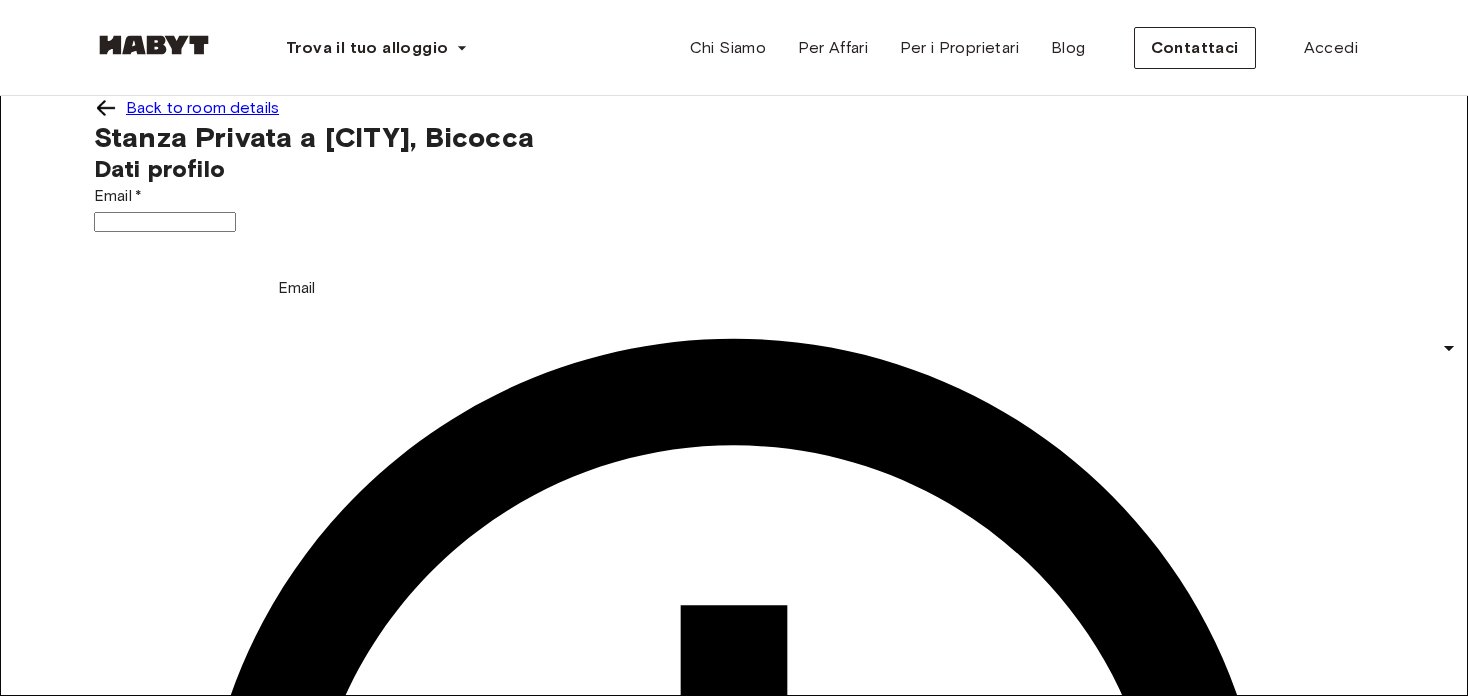 click on "Email   *" at bounding box center [165, 222] 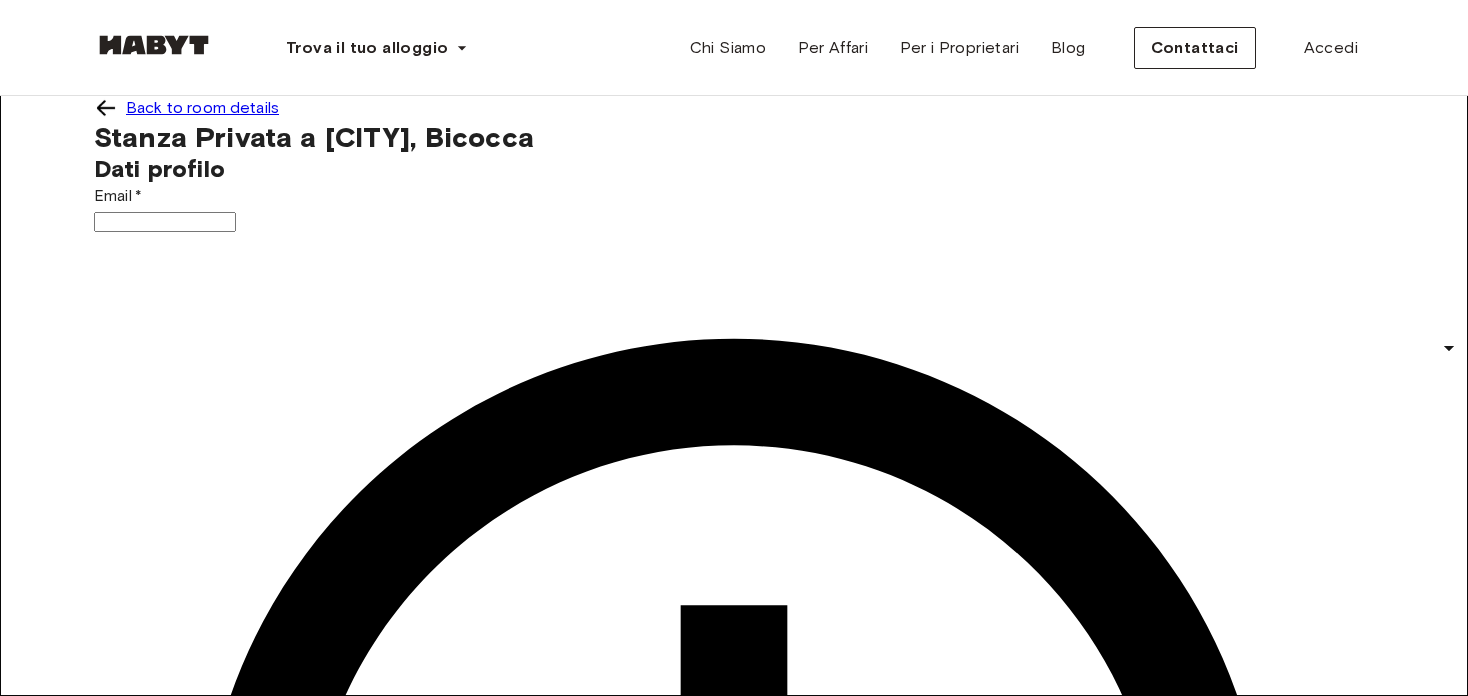 type on "**********" 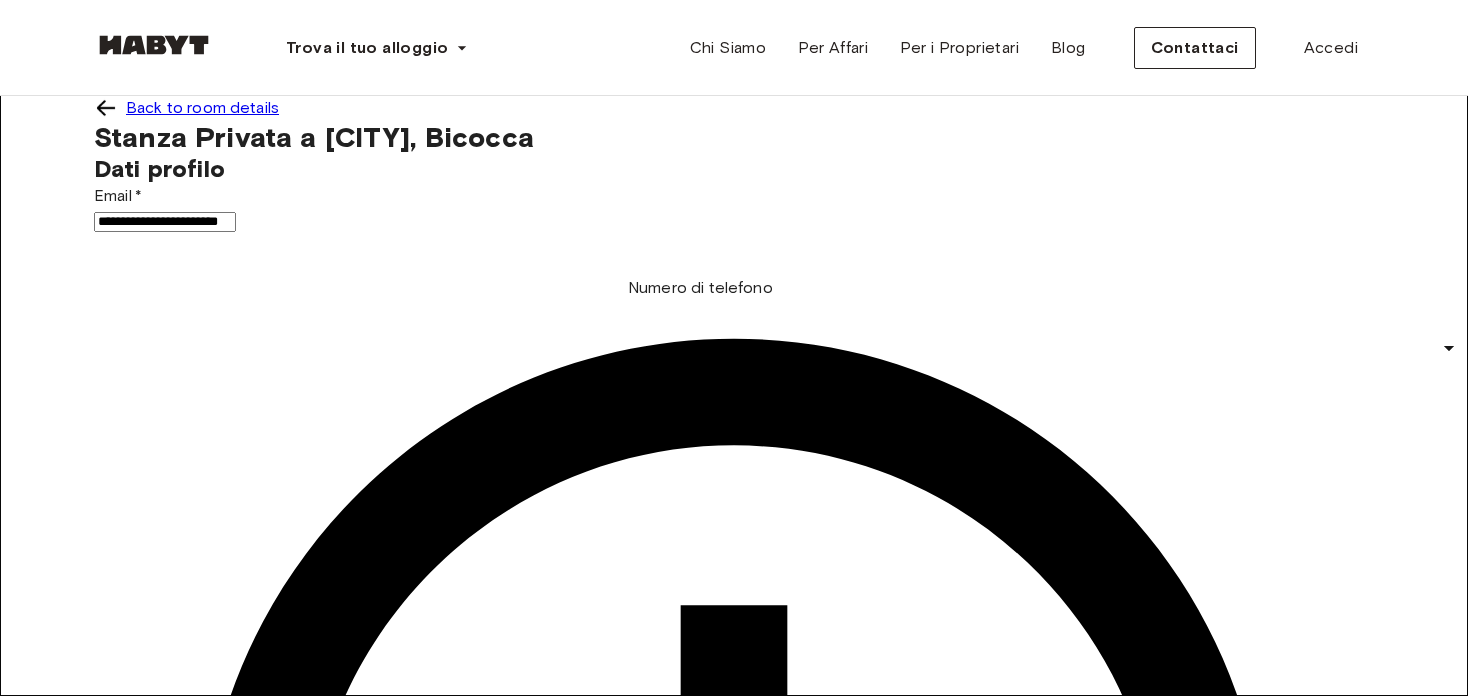 click on "Numero di telefono   *" at bounding box center [165, 1557] 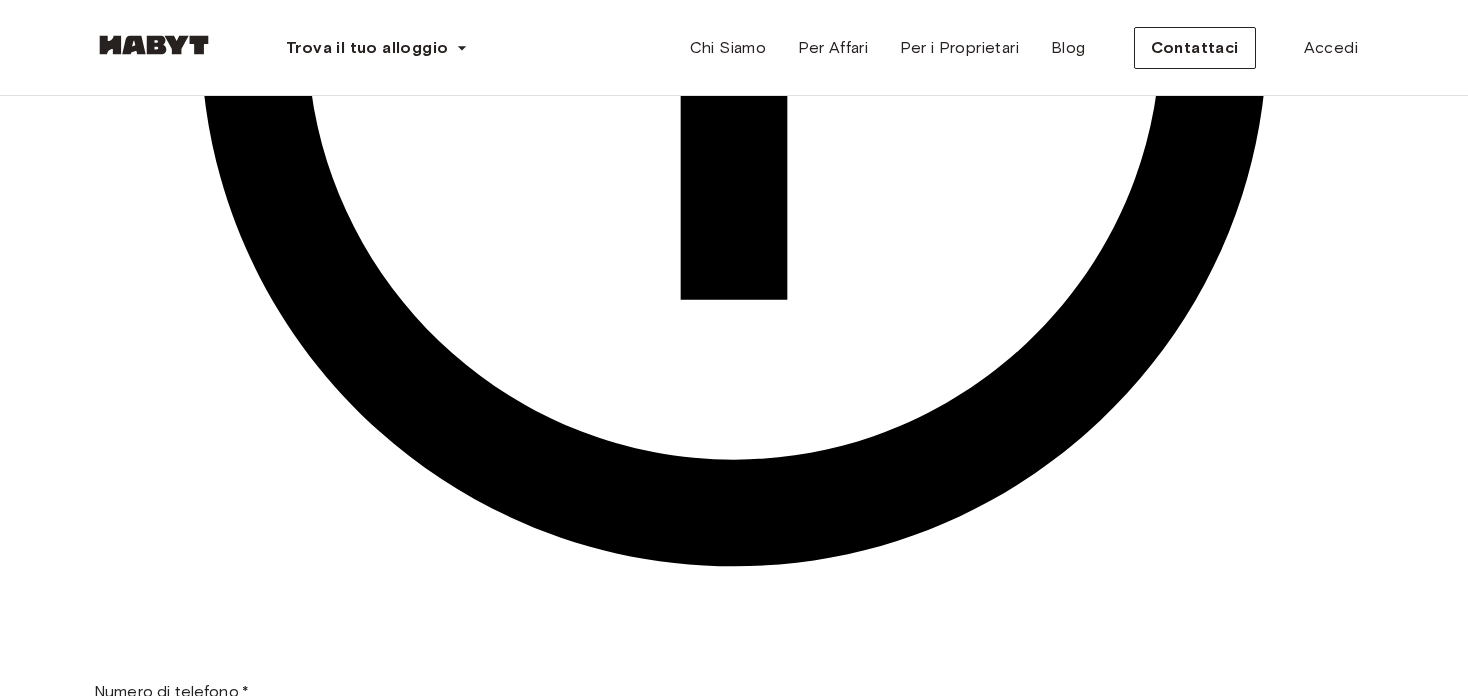 scroll, scrollTop: 843, scrollLeft: 0, axis: vertical 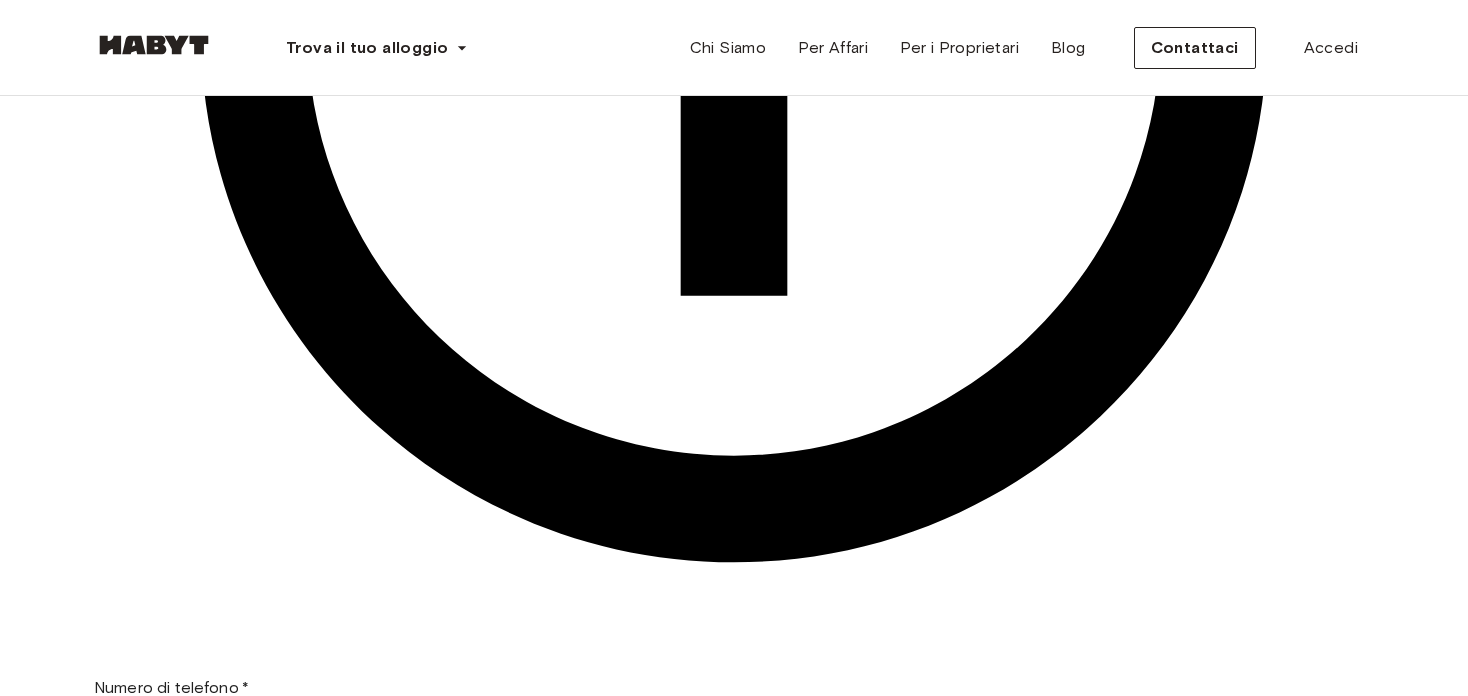 click on "Annual rent tax (1%) 80,40 €" at bounding box center [235, 2246] 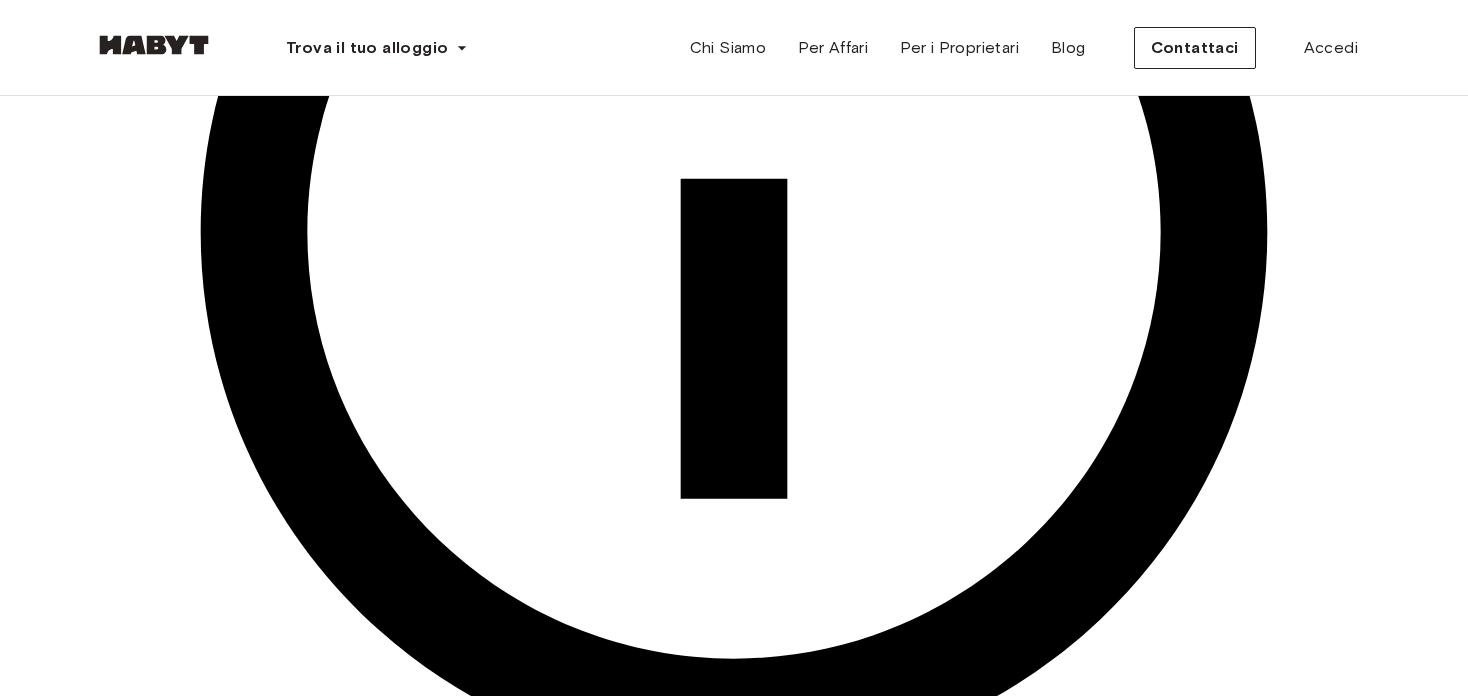 scroll, scrollTop: 639, scrollLeft: 0, axis: vertical 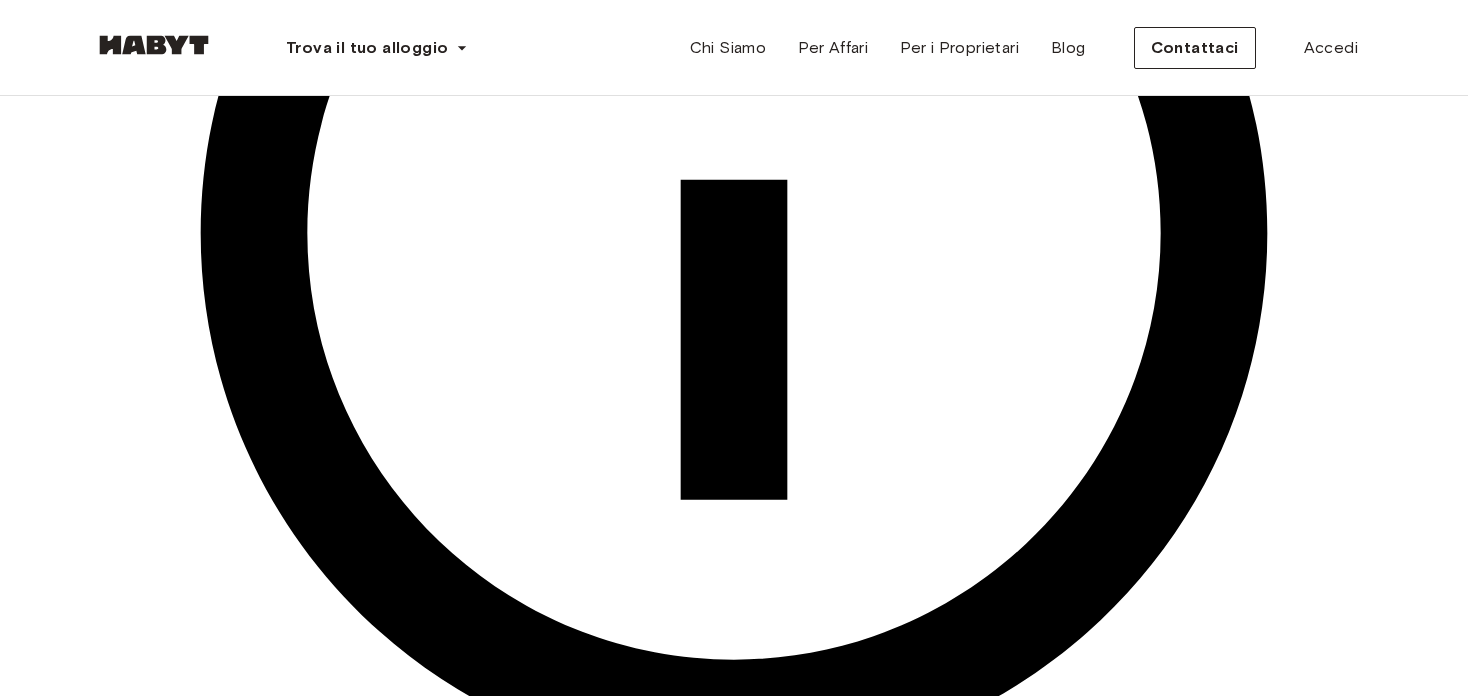 click on "Deposito Cauzionale 2.010,00 €" at bounding box center (251, 2250) 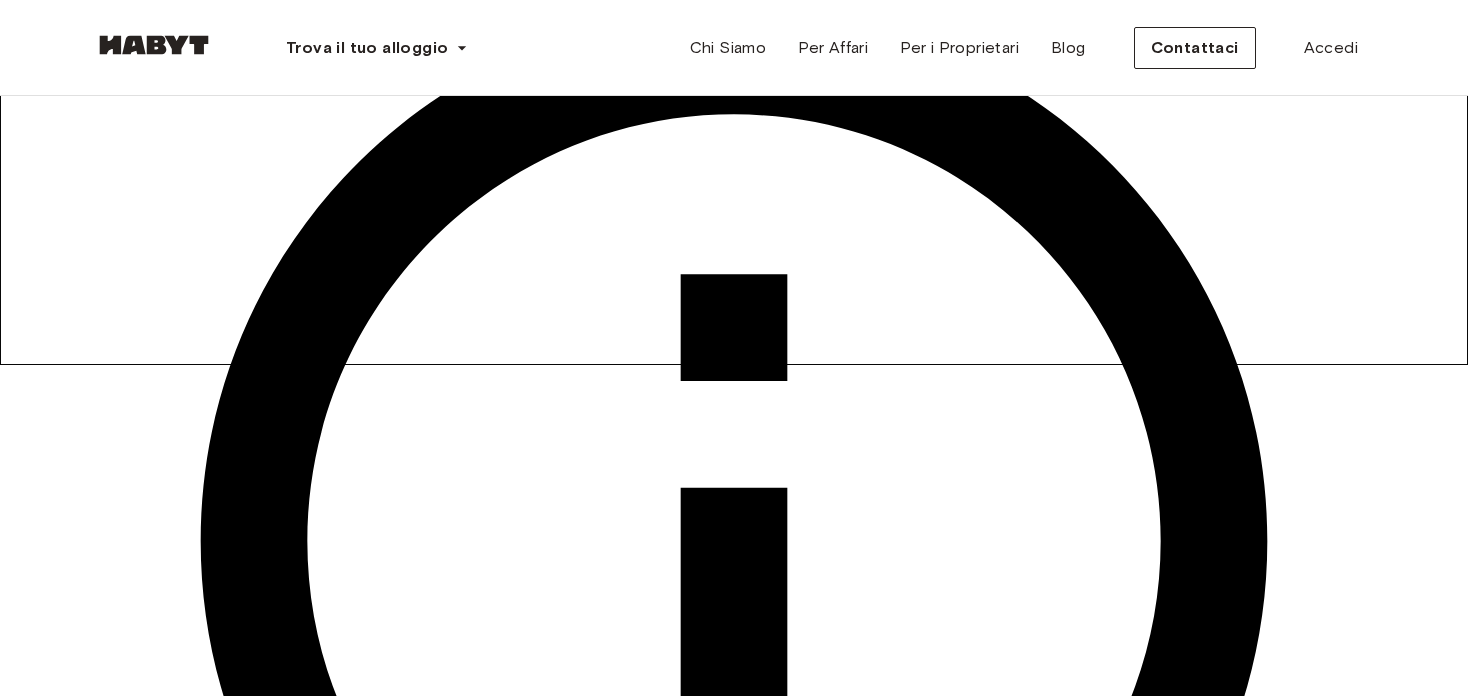 scroll, scrollTop: 0, scrollLeft: 0, axis: both 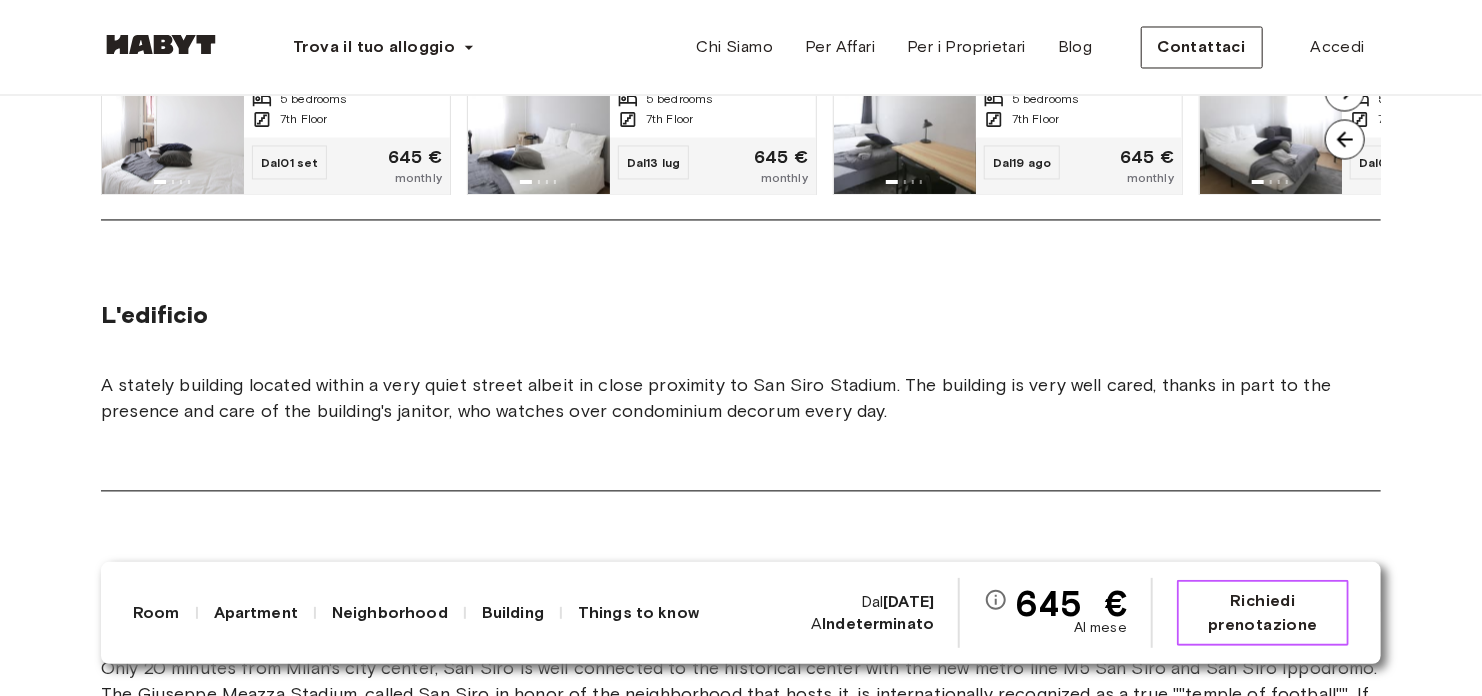 click on "Richiedi prenotazione" at bounding box center (1263, 613) 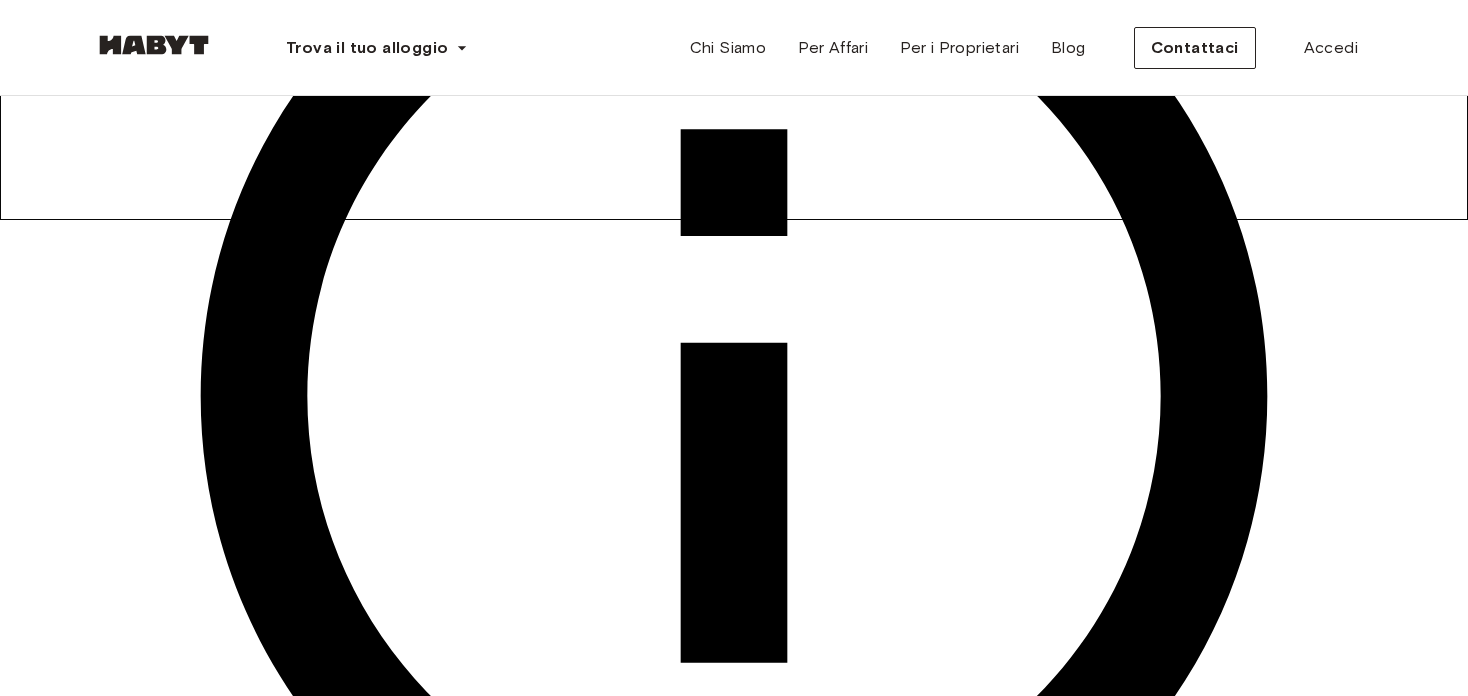 scroll, scrollTop: 478, scrollLeft: 0, axis: vertical 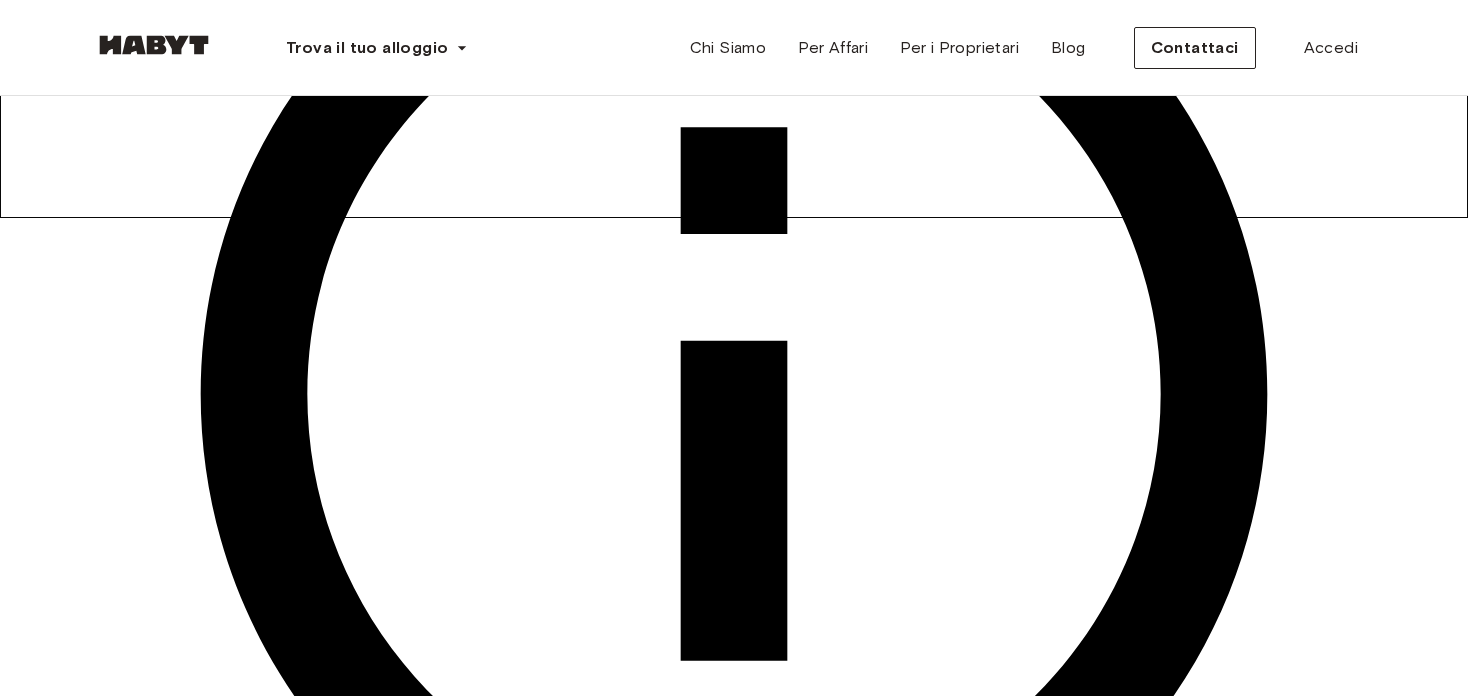click at bounding box center [154, 45] 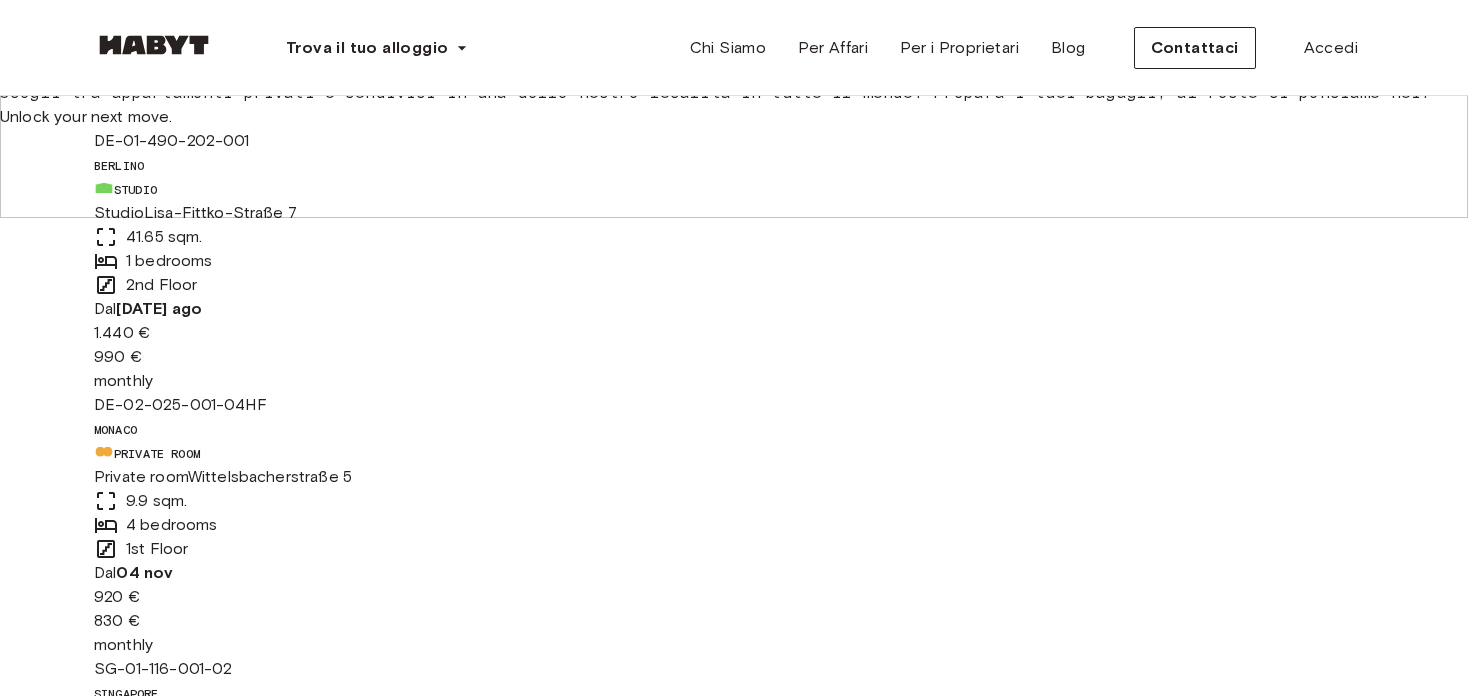 scroll, scrollTop: 0, scrollLeft: 0, axis: both 